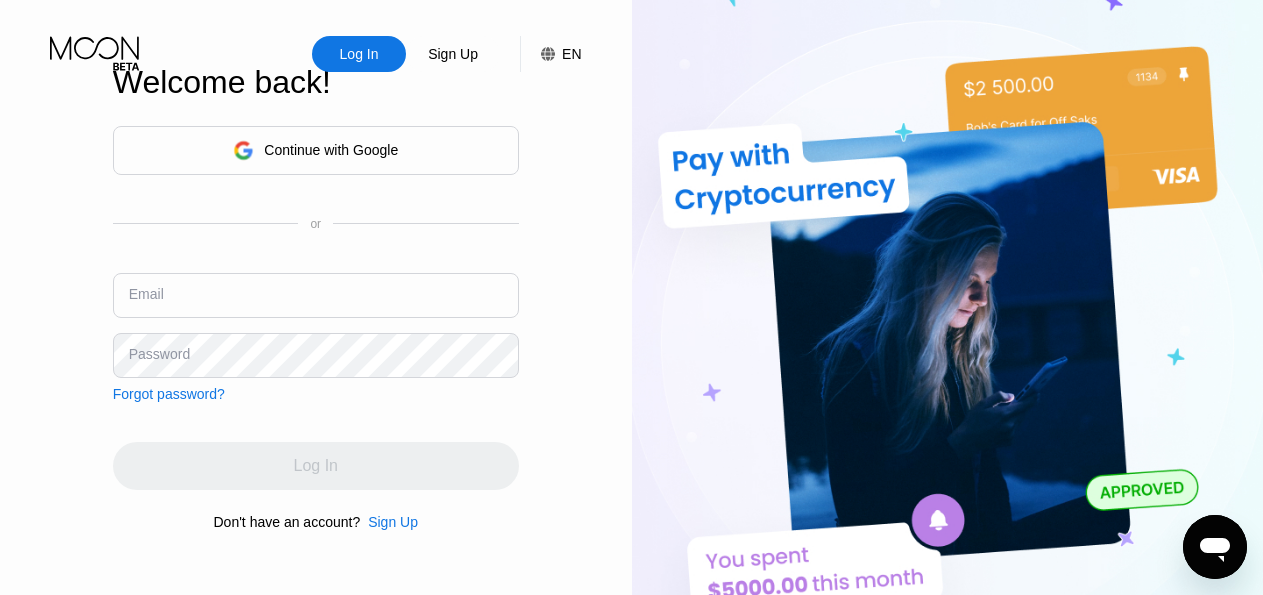 scroll, scrollTop: 0, scrollLeft: 0, axis: both 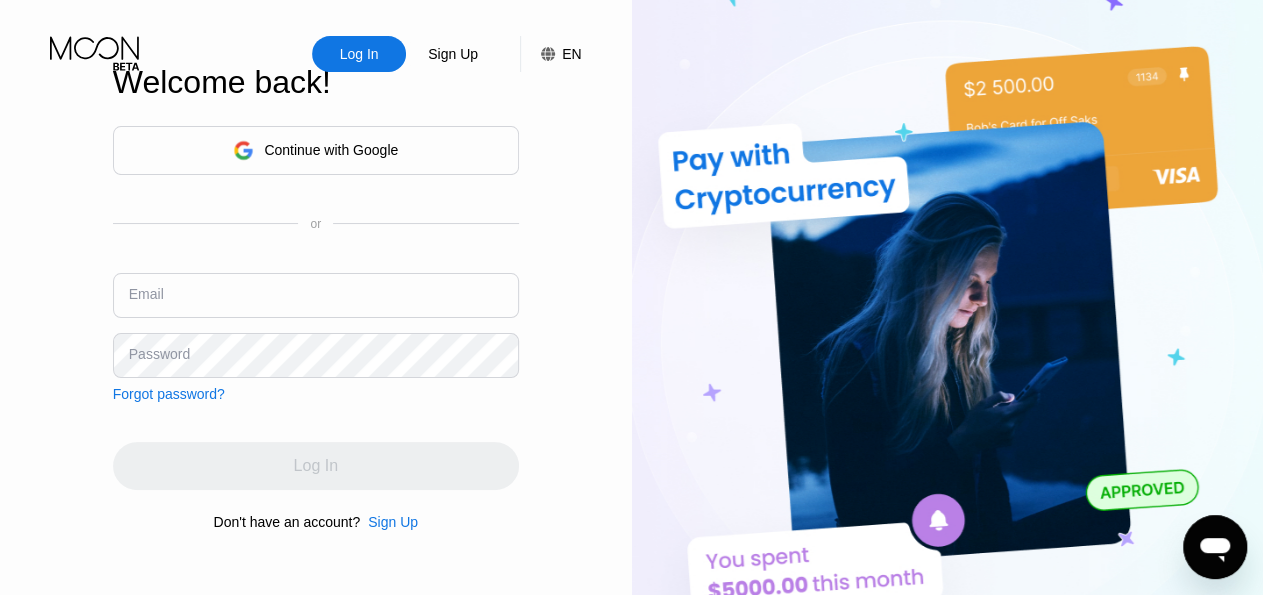 click at bounding box center (316, 295) 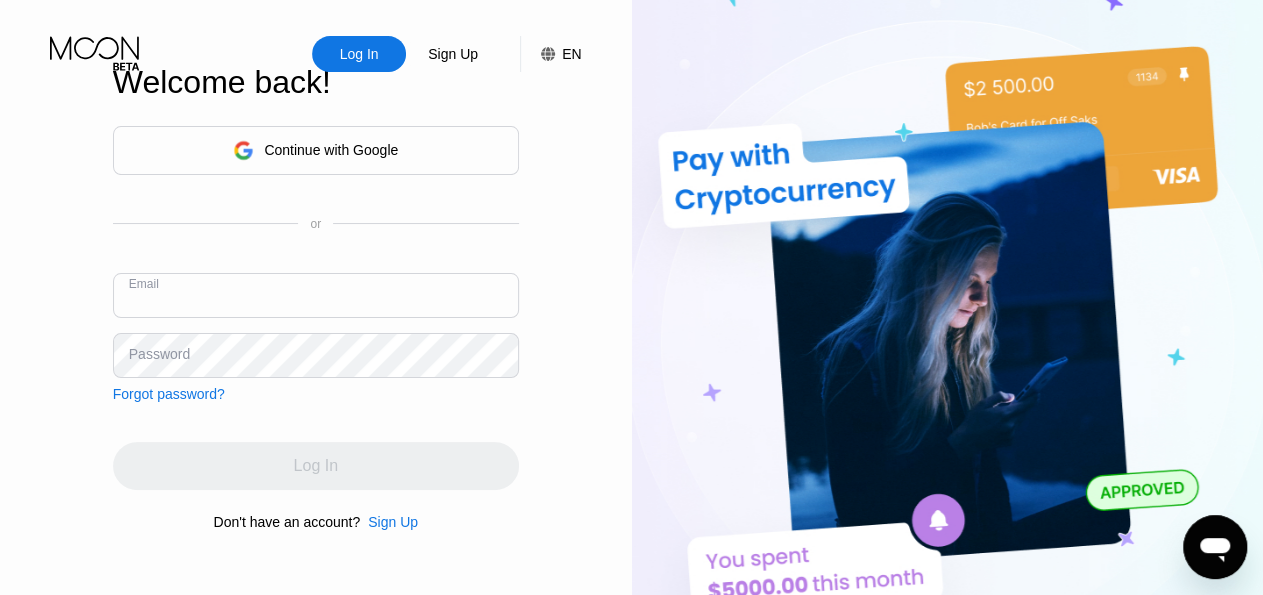 paste on "[EMAIL_ADDRESS][DOMAIN_NAME]" 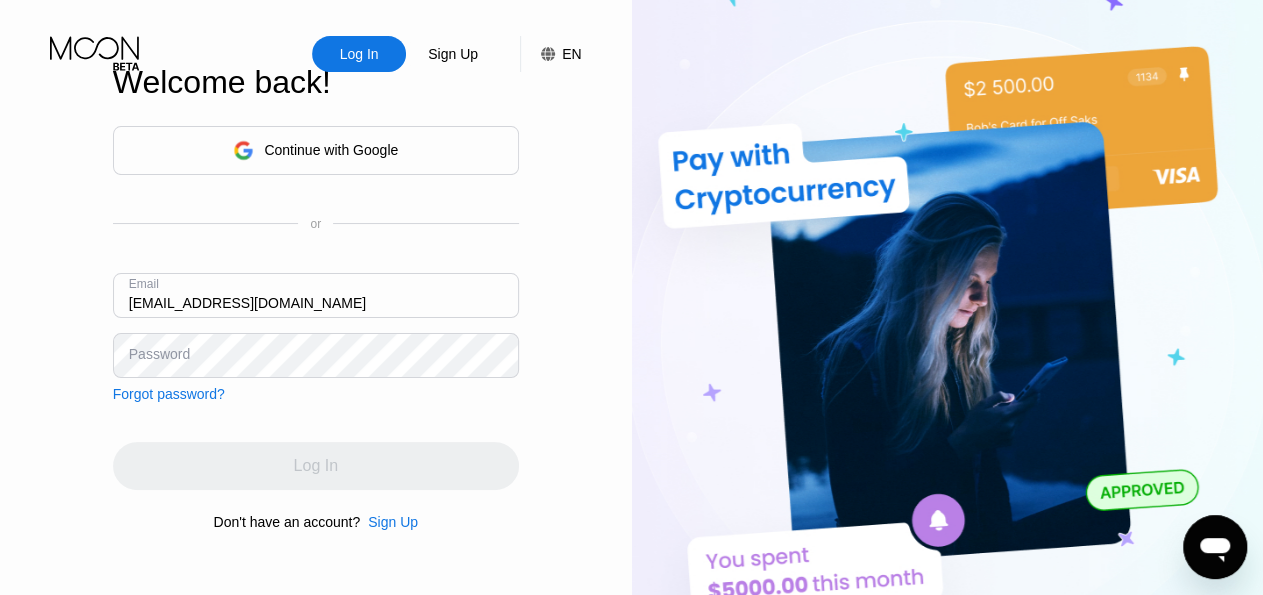 type on "[EMAIL_ADDRESS][DOMAIN_NAME]" 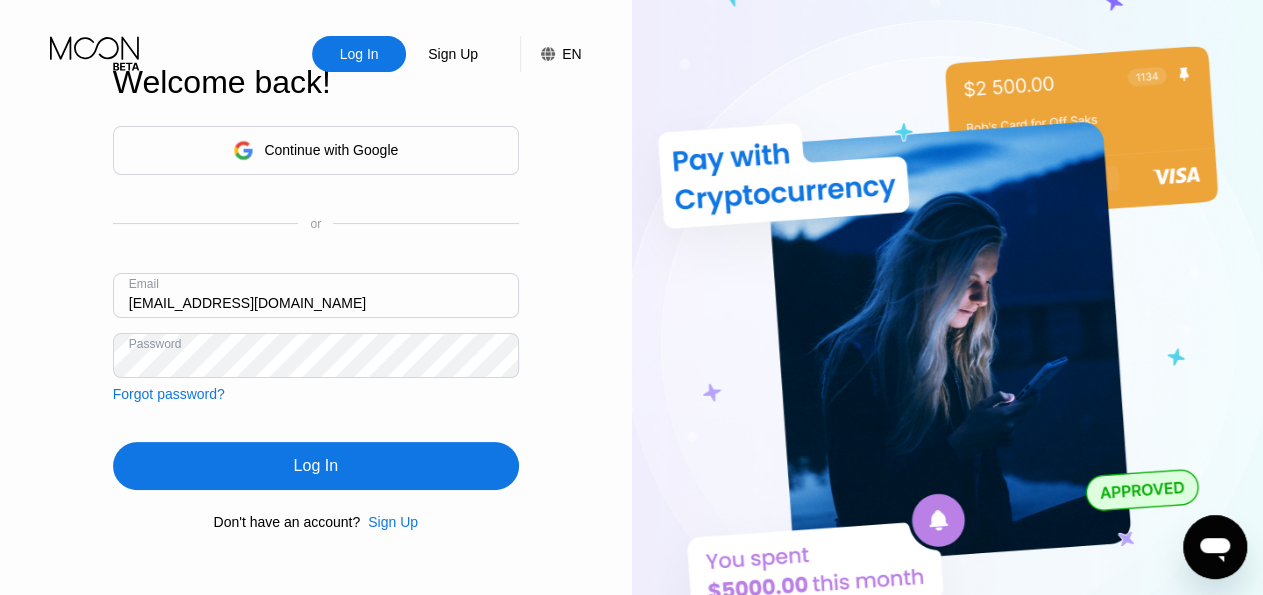 click on "Log In" at bounding box center (316, 466) 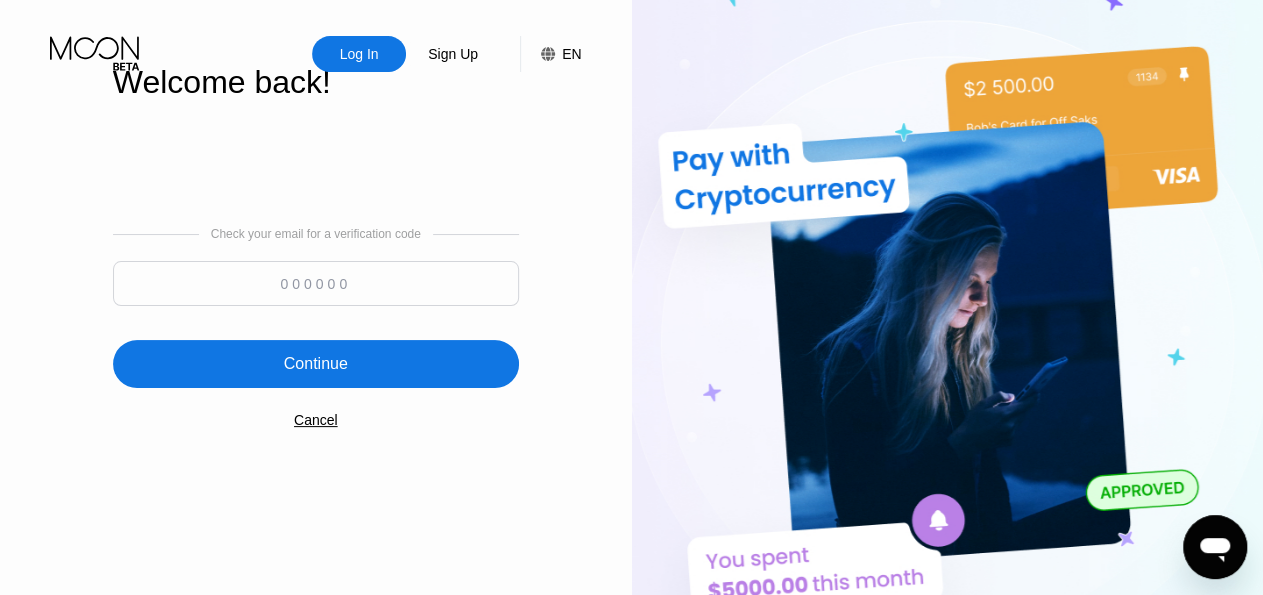 click at bounding box center [316, 283] 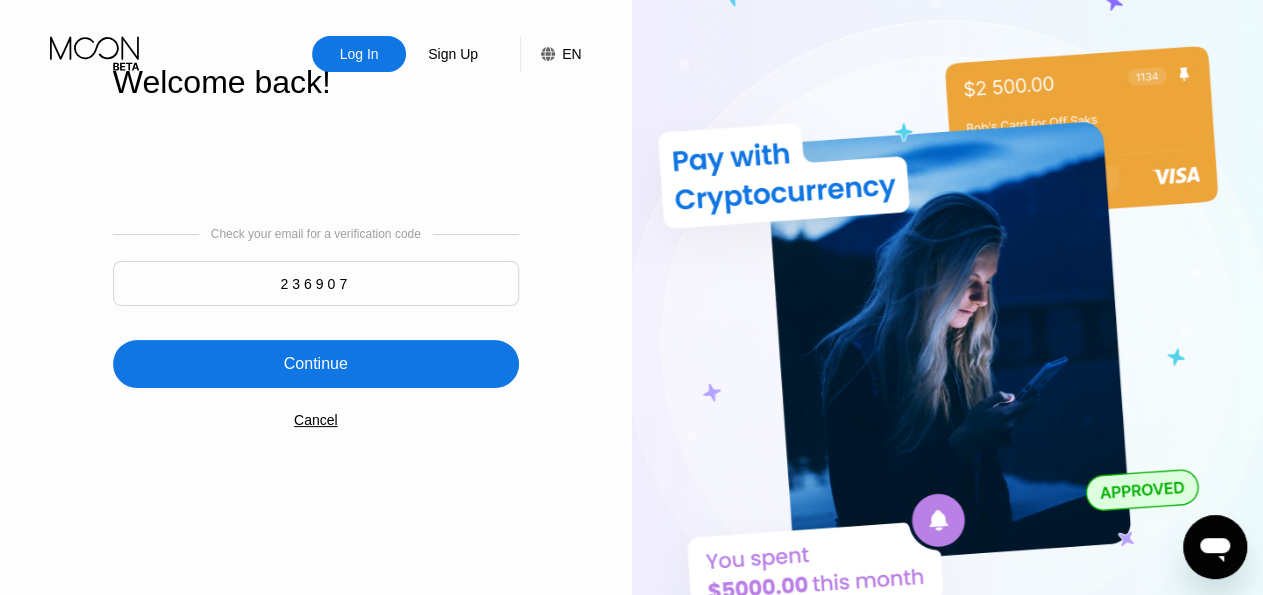 type on "236907" 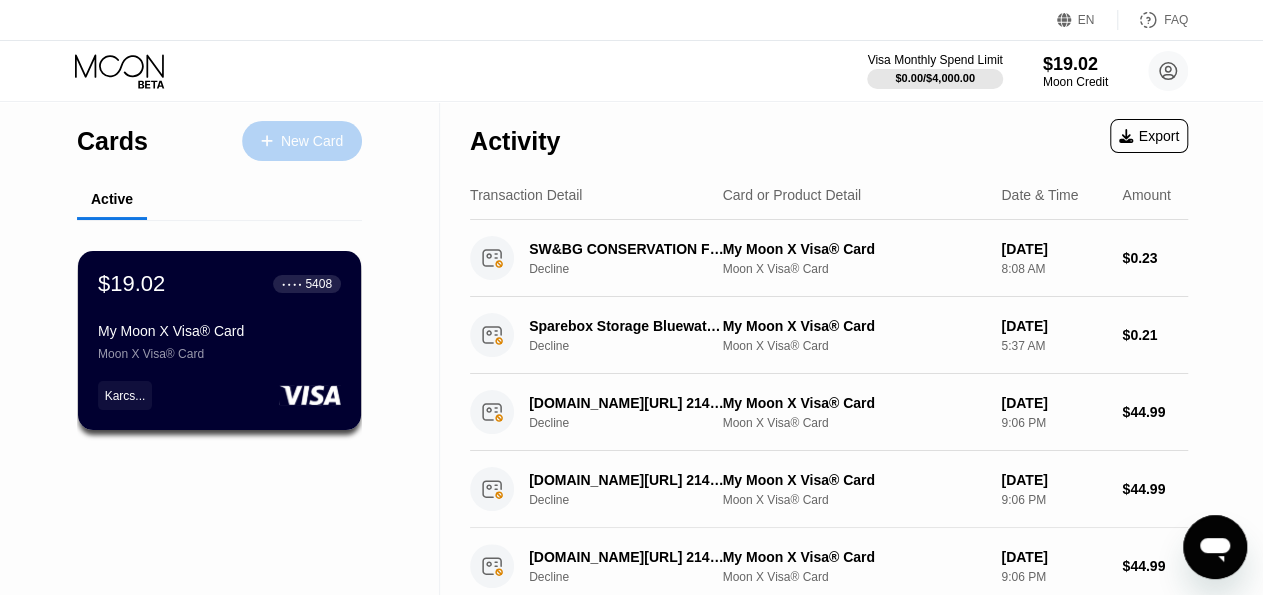 click on "New Card" at bounding box center (312, 141) 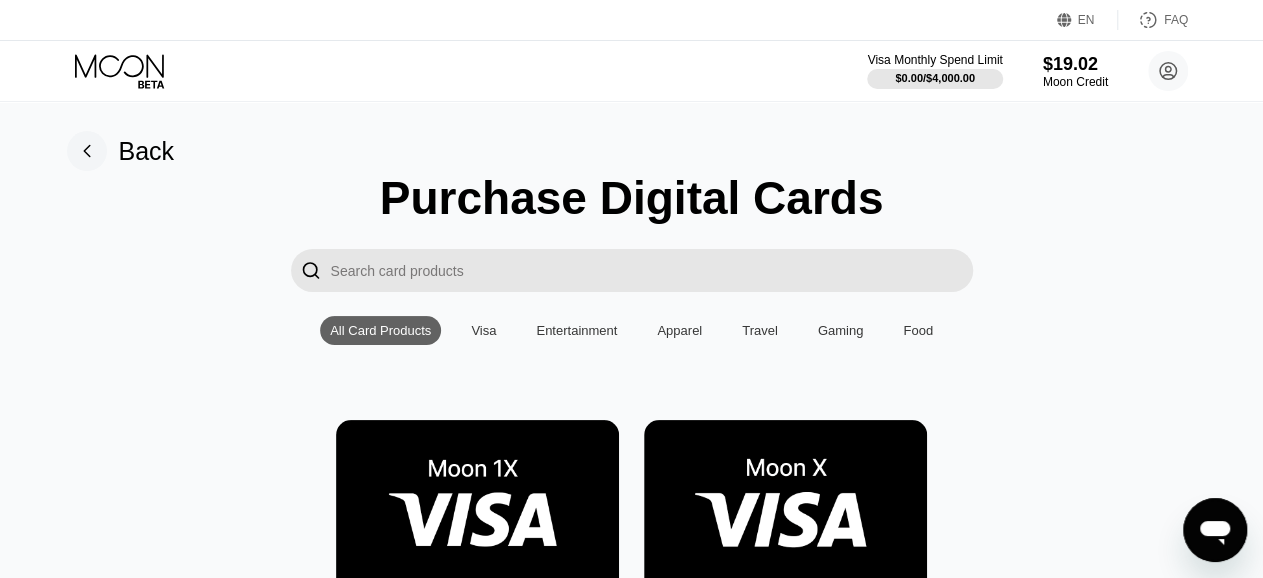 scroll, scrollTop: 208, scrollLeft: 0, axis: vertical 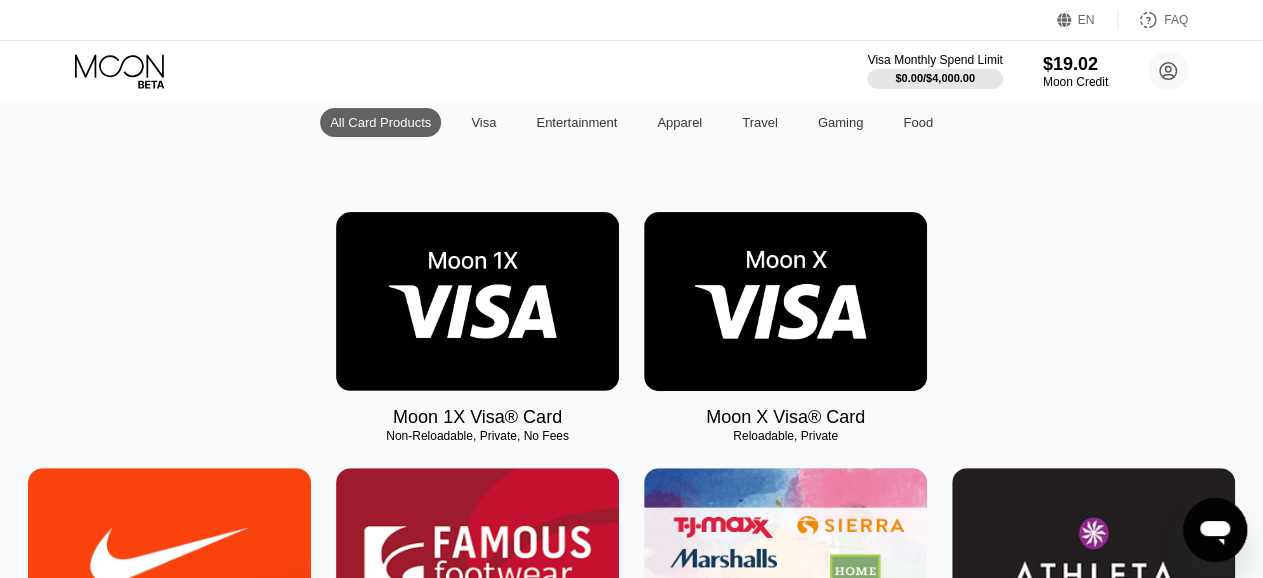 click at bounding box center [785, 301] 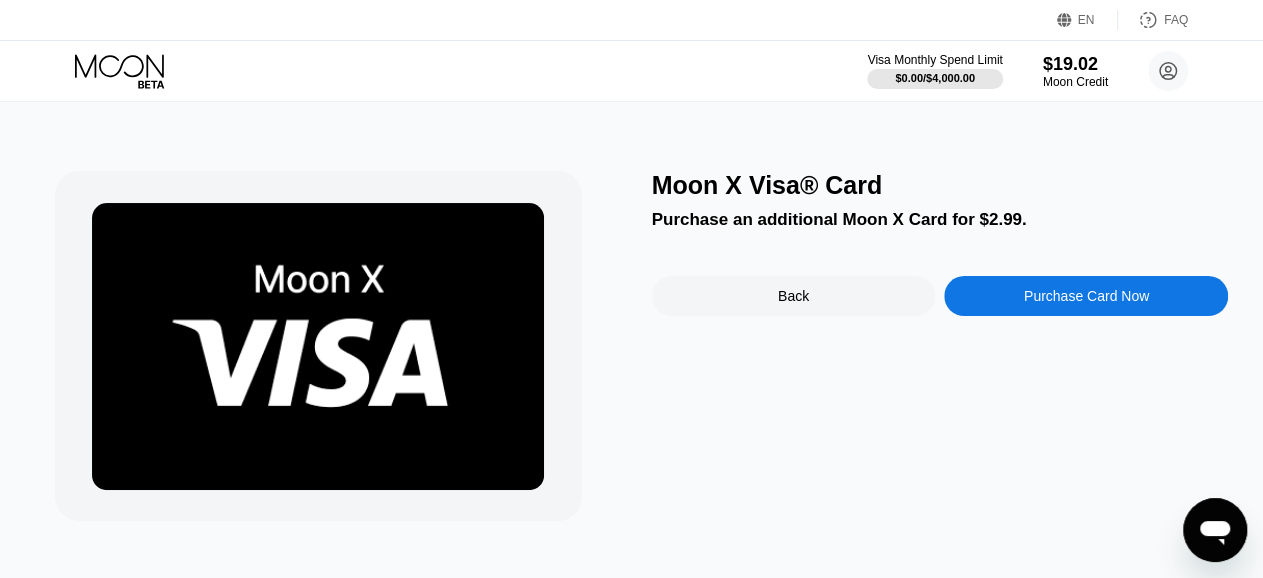 scroll, scrollTop: 0, scrollLeft: 0, axis: both 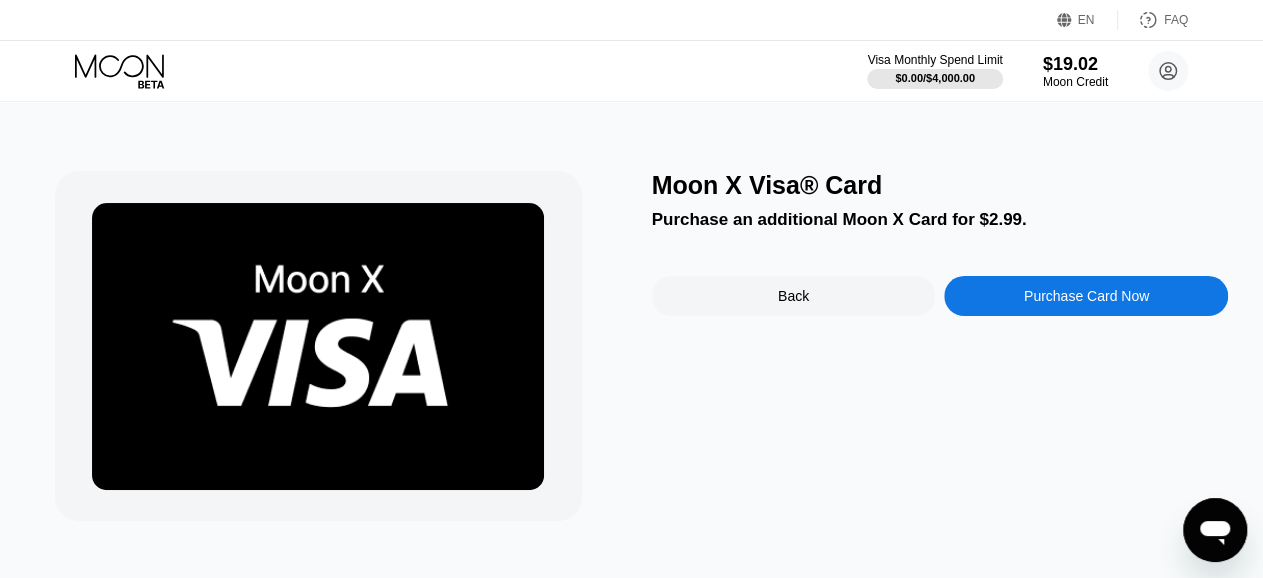 click on "Purchase Card Now" at bounding box center [1086, 296] 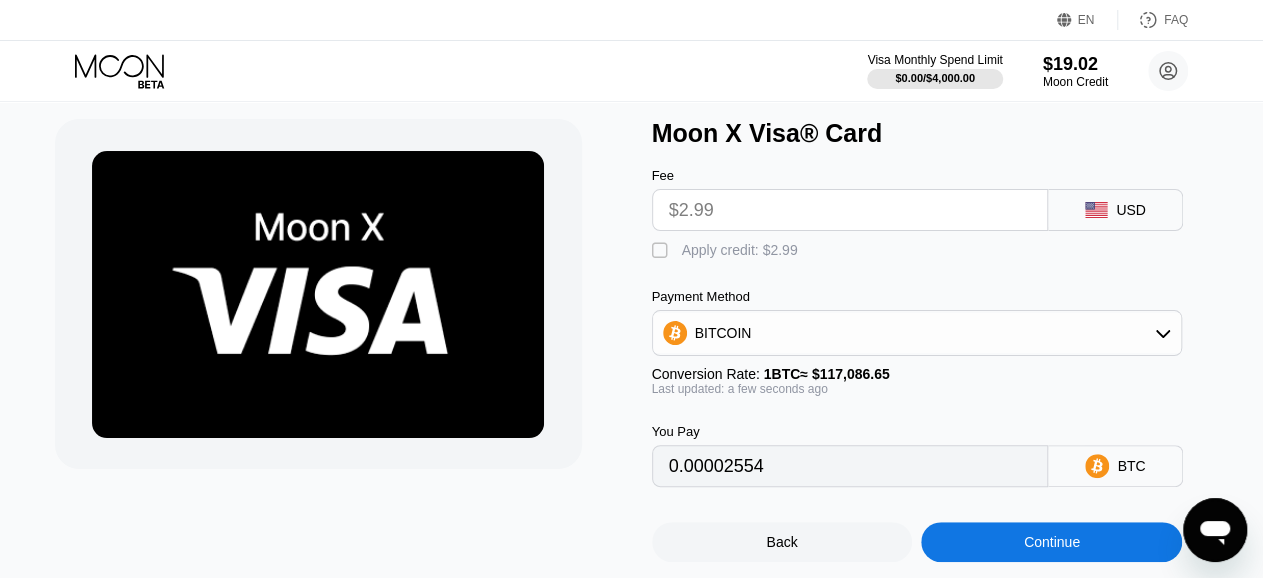 scroll, scrollTop: 0, scrollLeft: 0, axis: both 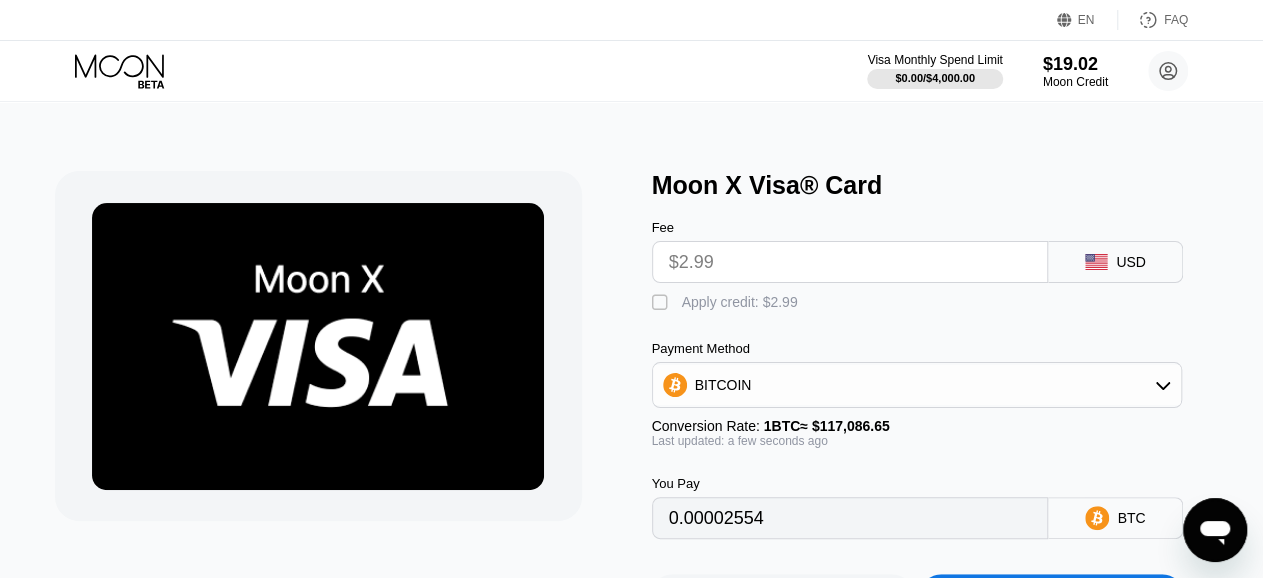 click 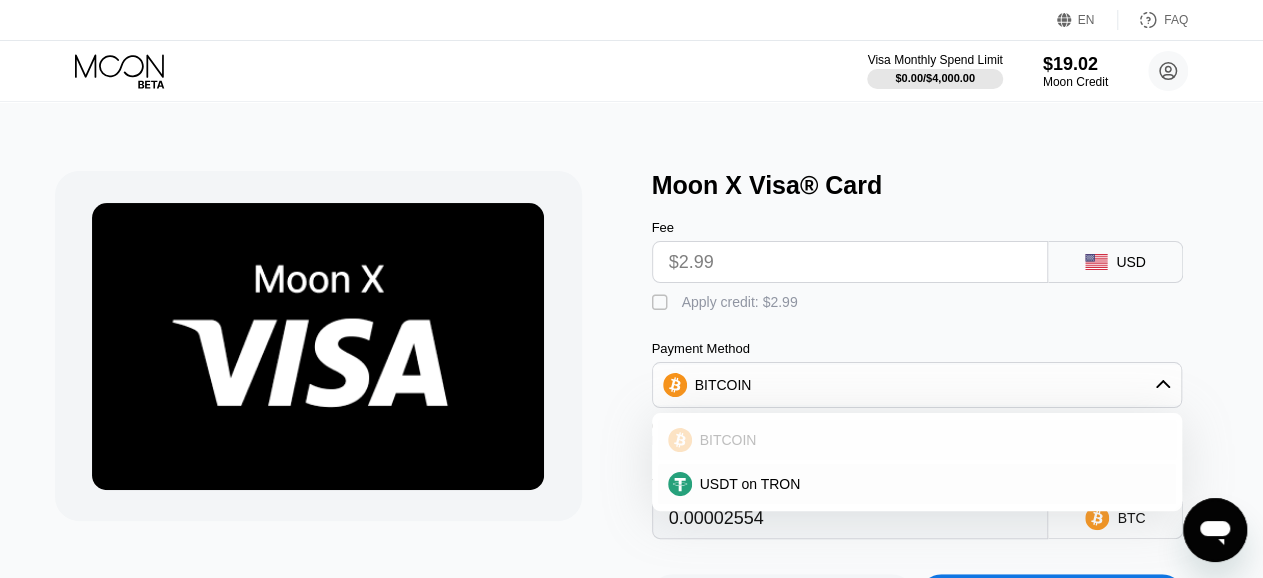 click on "BITCOIN" at bounding box center [929, 440] 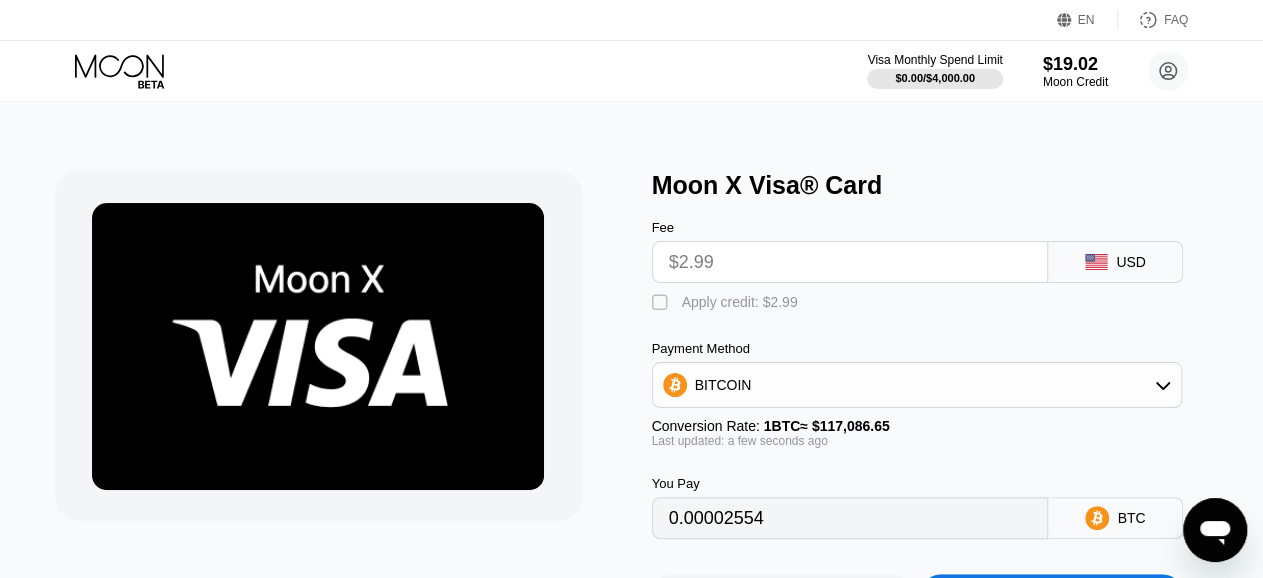 click on "" at bounding box center (662, 303) 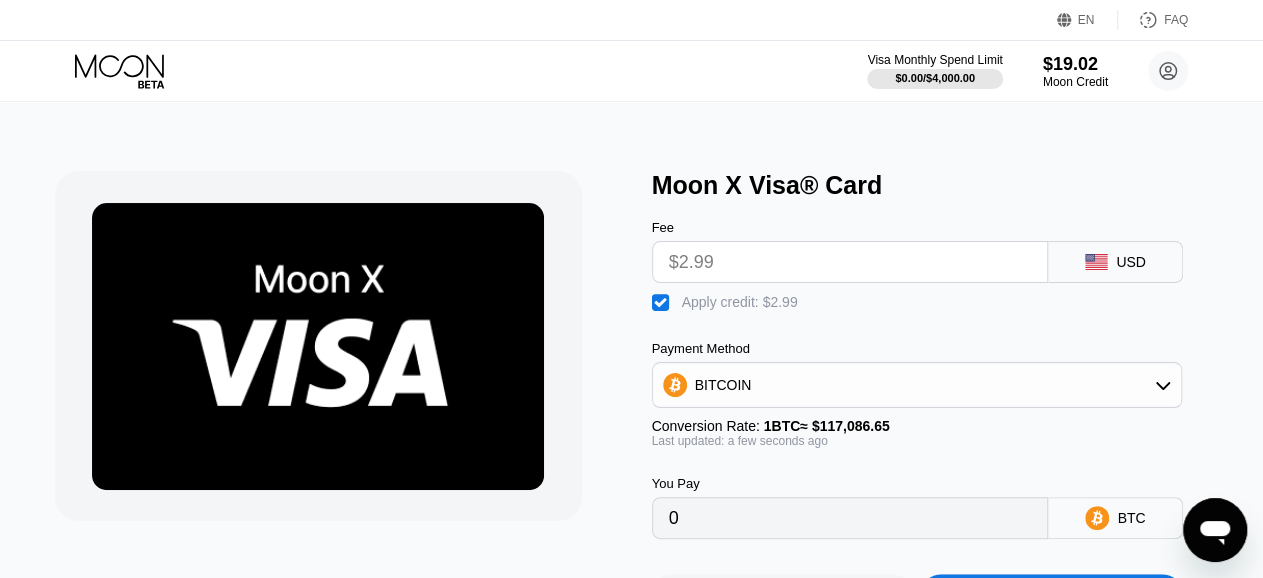 scroll, scrollTop: 208, scrollLeft: 0, axis: vertical 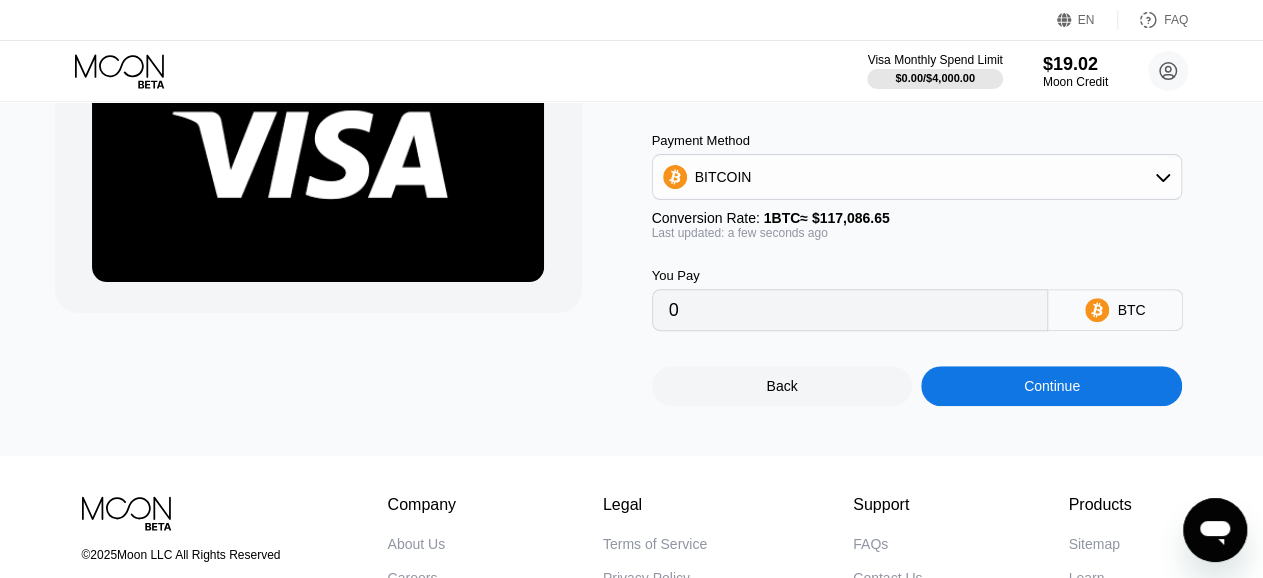 click on "Continue" at bounding box center [1051, 386] 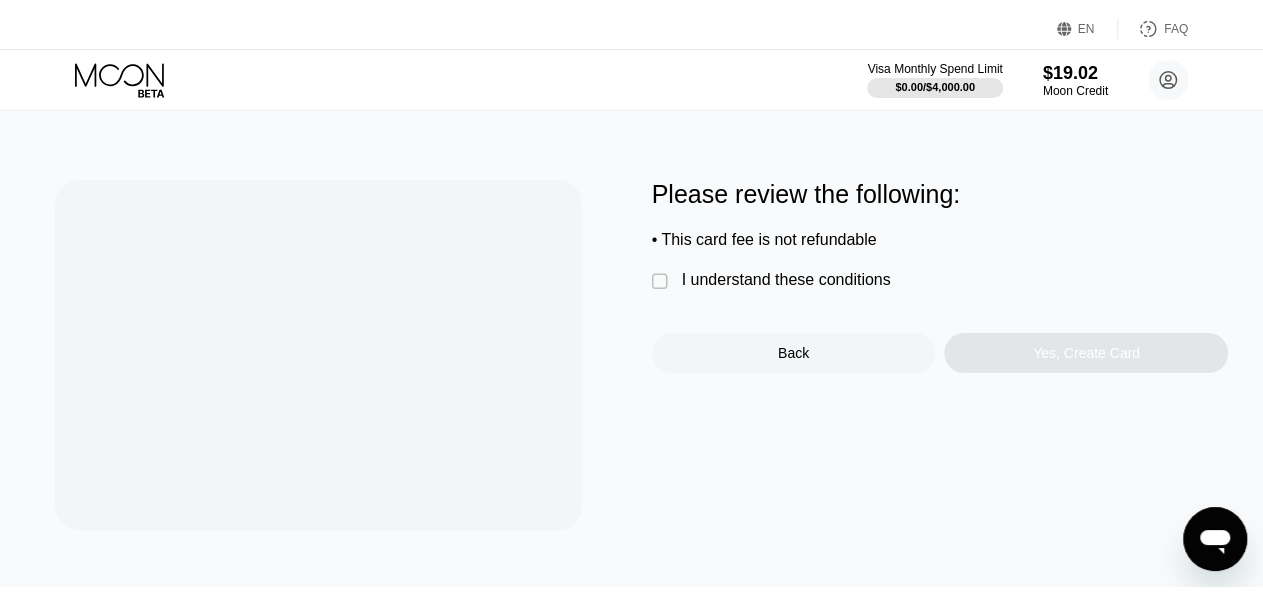 scroll, scrollTop: 0, scrollLeft: 0, axis: both 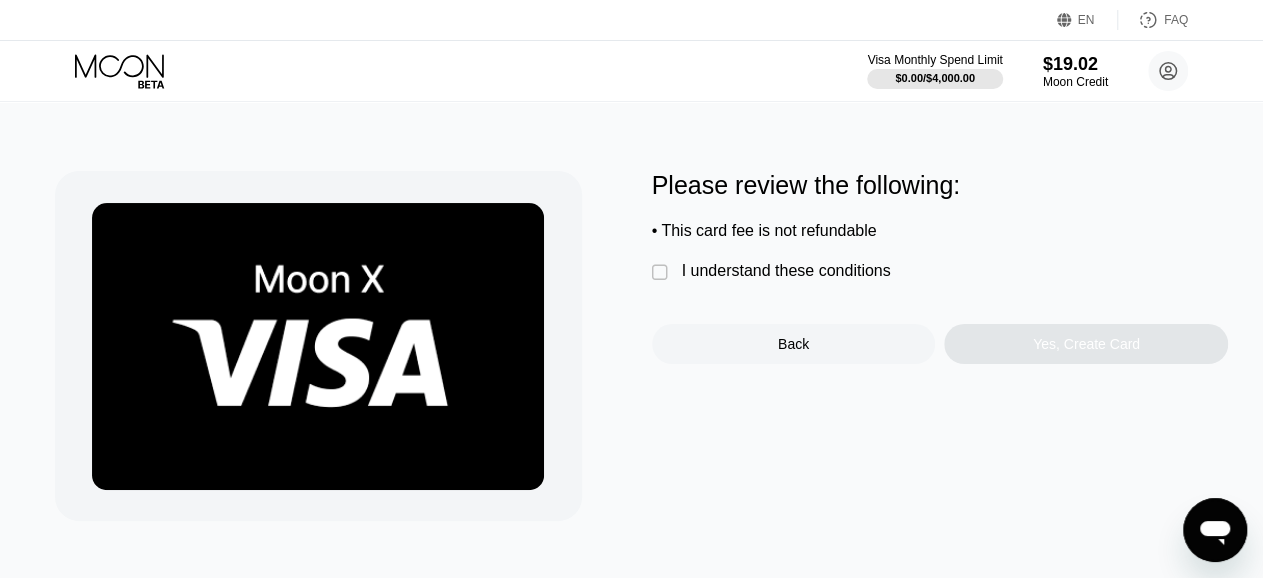 click on "" at bounding box center (662, 273) 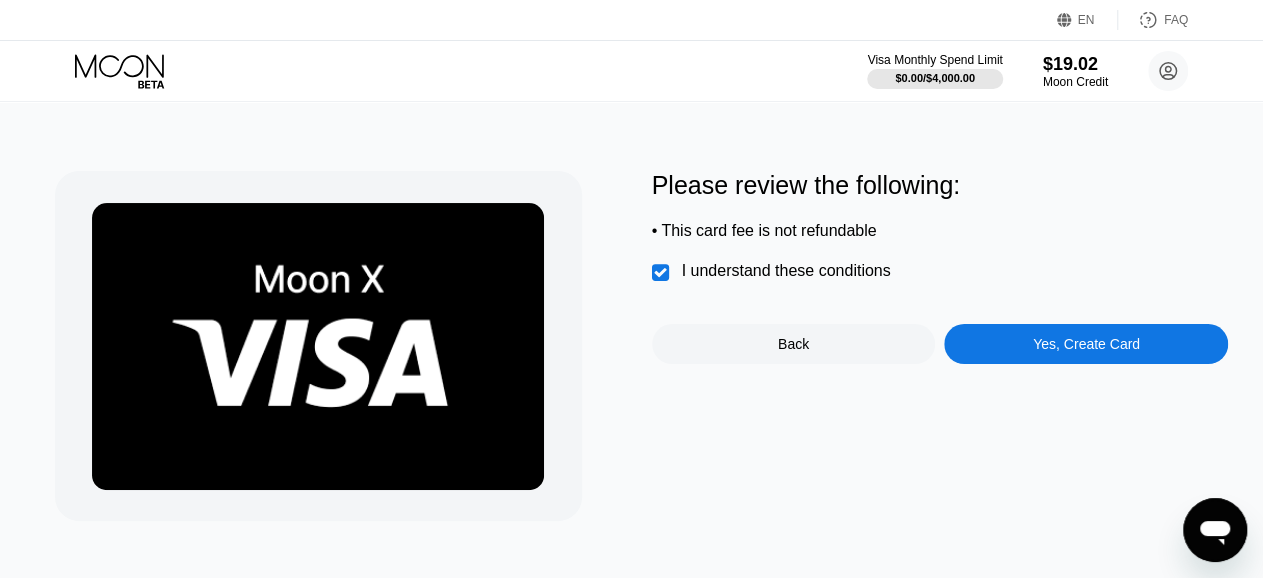 click on "Yes, Create Card" at bounding box center [1086, 344] 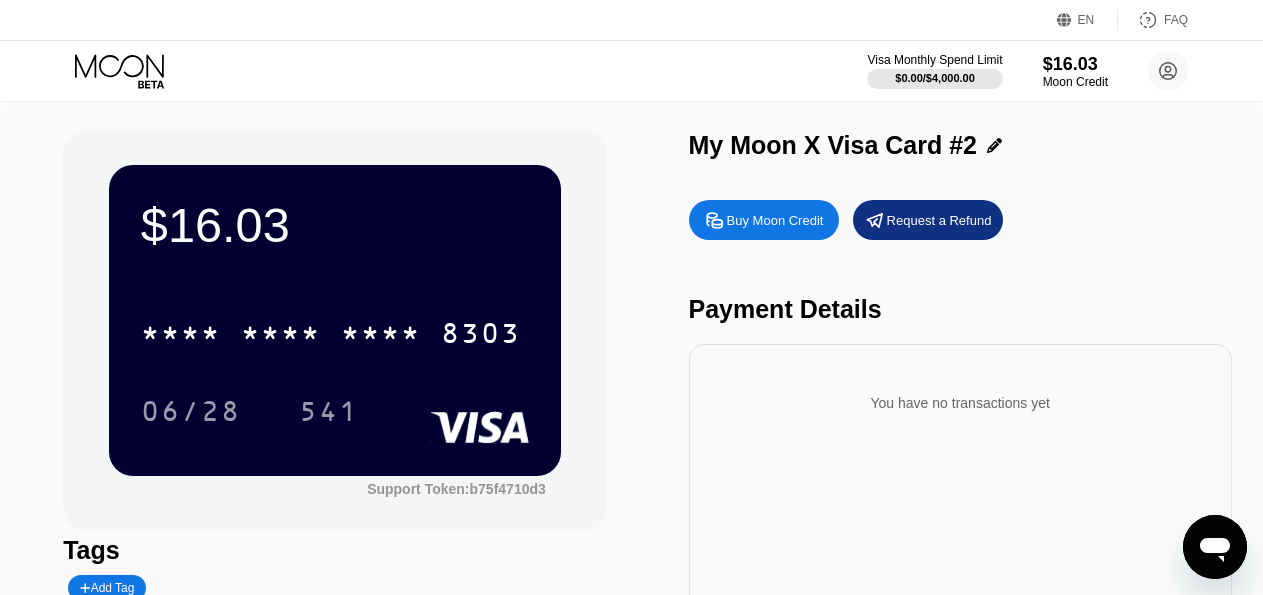 scroll, scrollTop: 0, scrollLeft: 0, axis: both 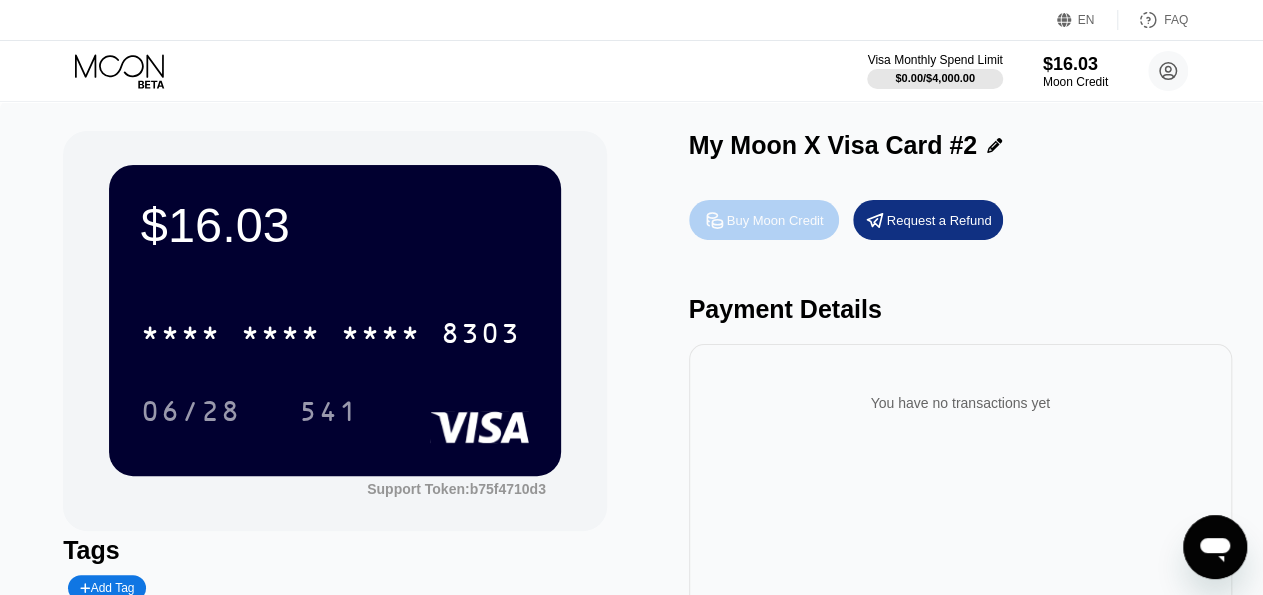 click on "Buy Moon Credit" at bounding box center [775, 220] 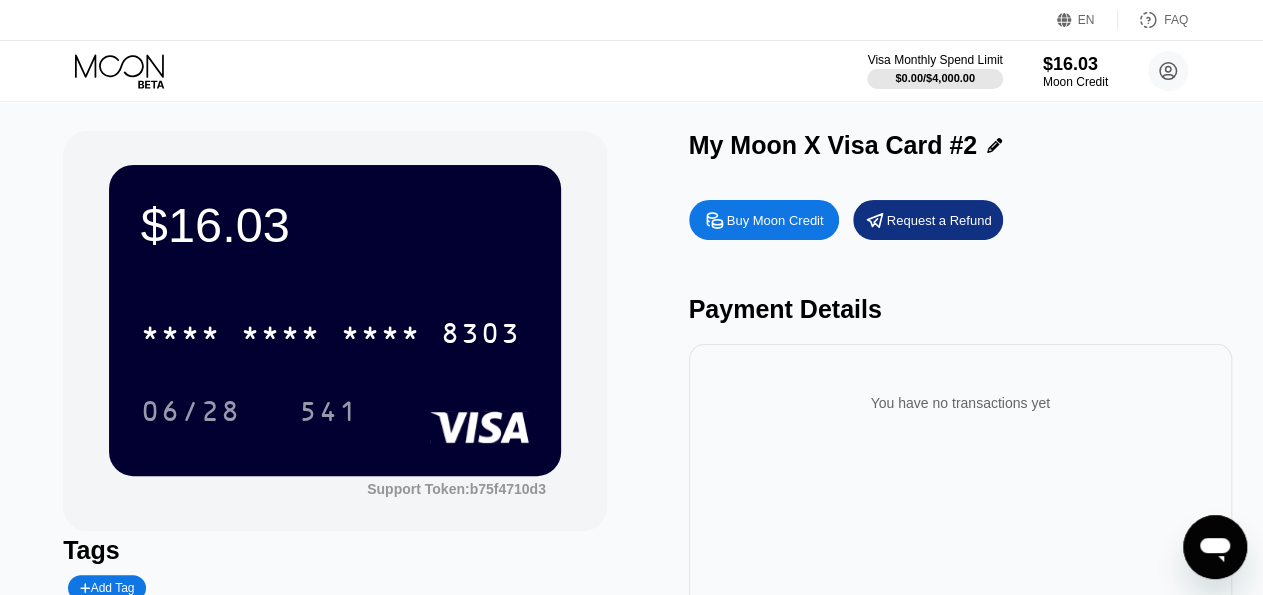 type on "0" 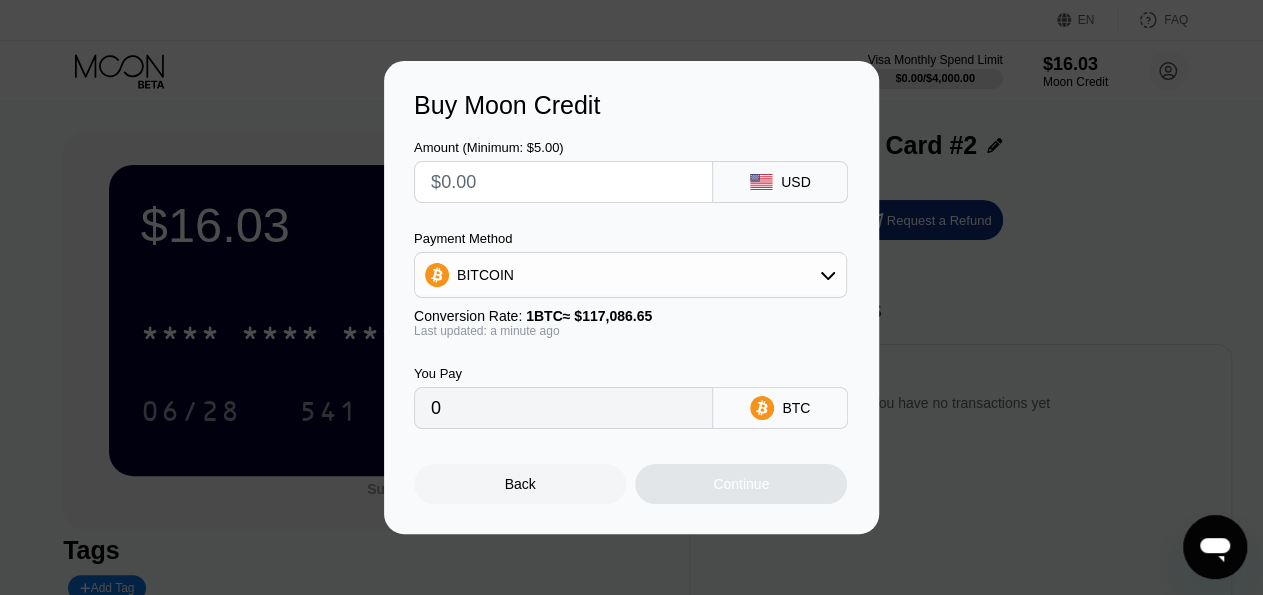 click at bounding box center [563, 182] 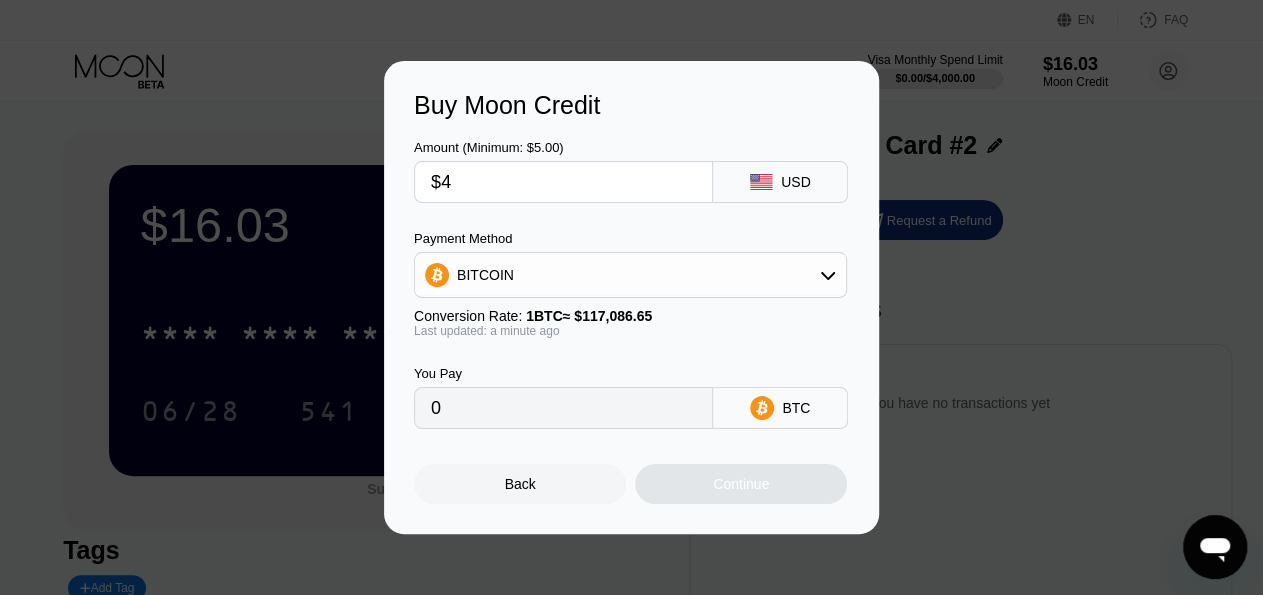 type on "$40" 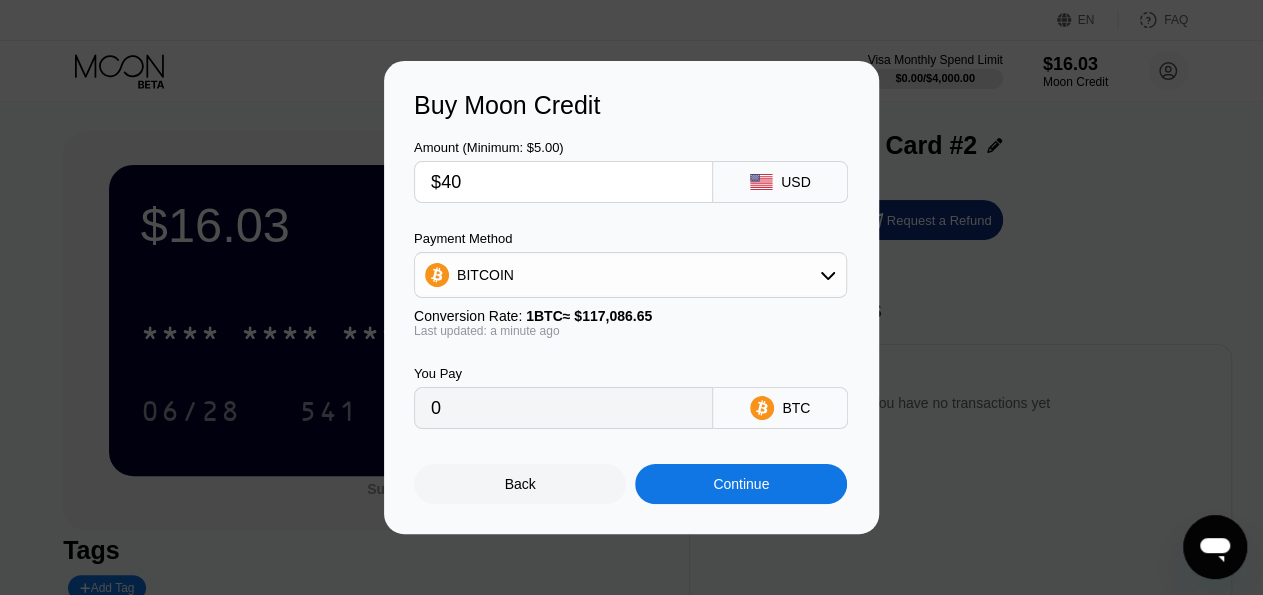 type on "0.00034163" 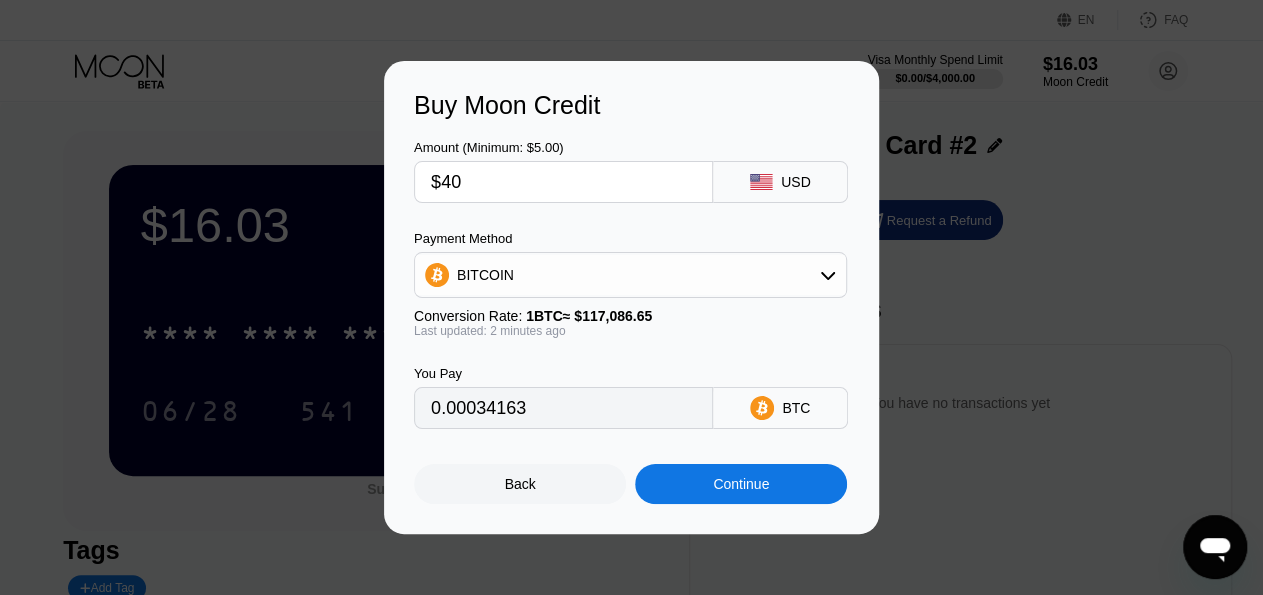 type on "$4" 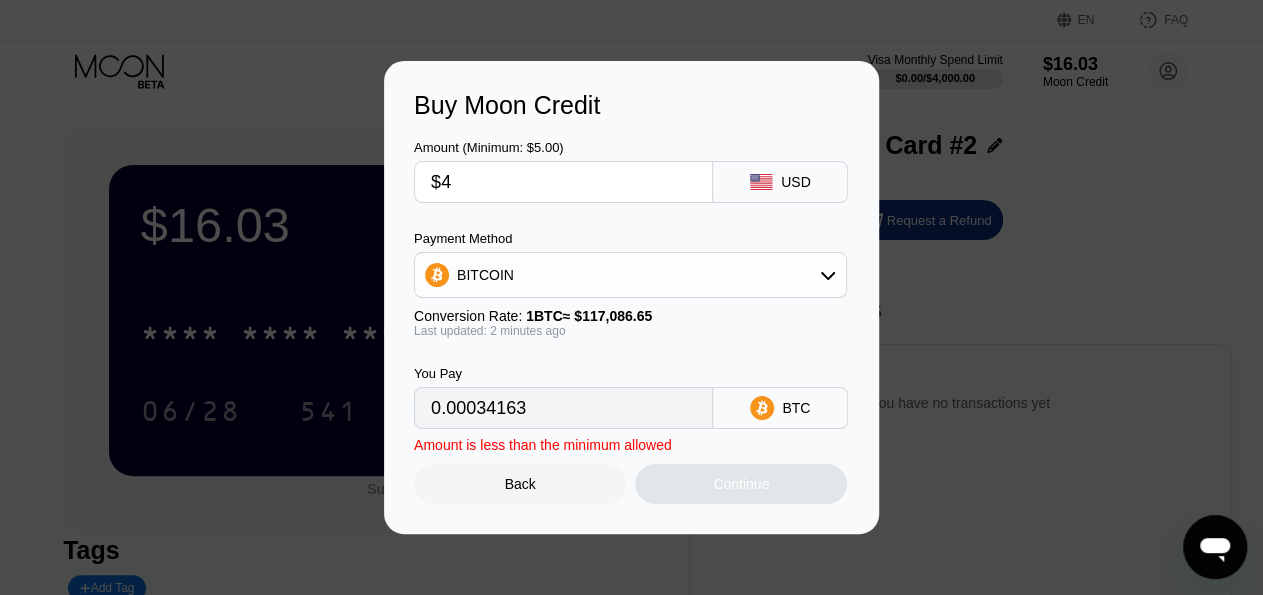 type on "0.00003417" 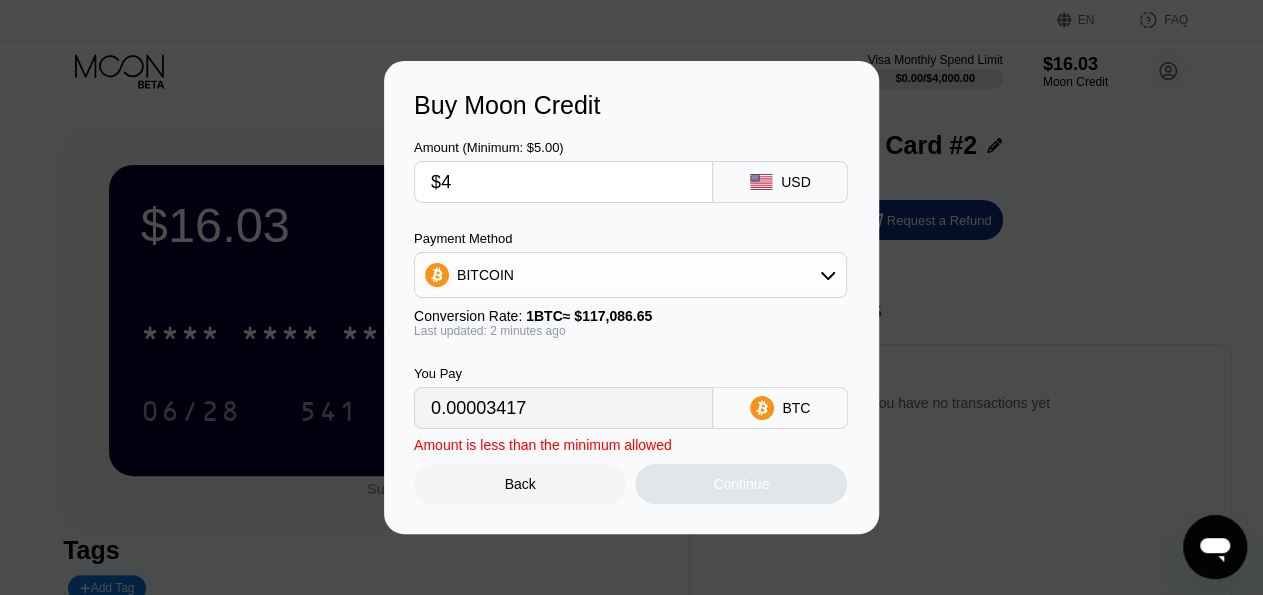 type on "$40" 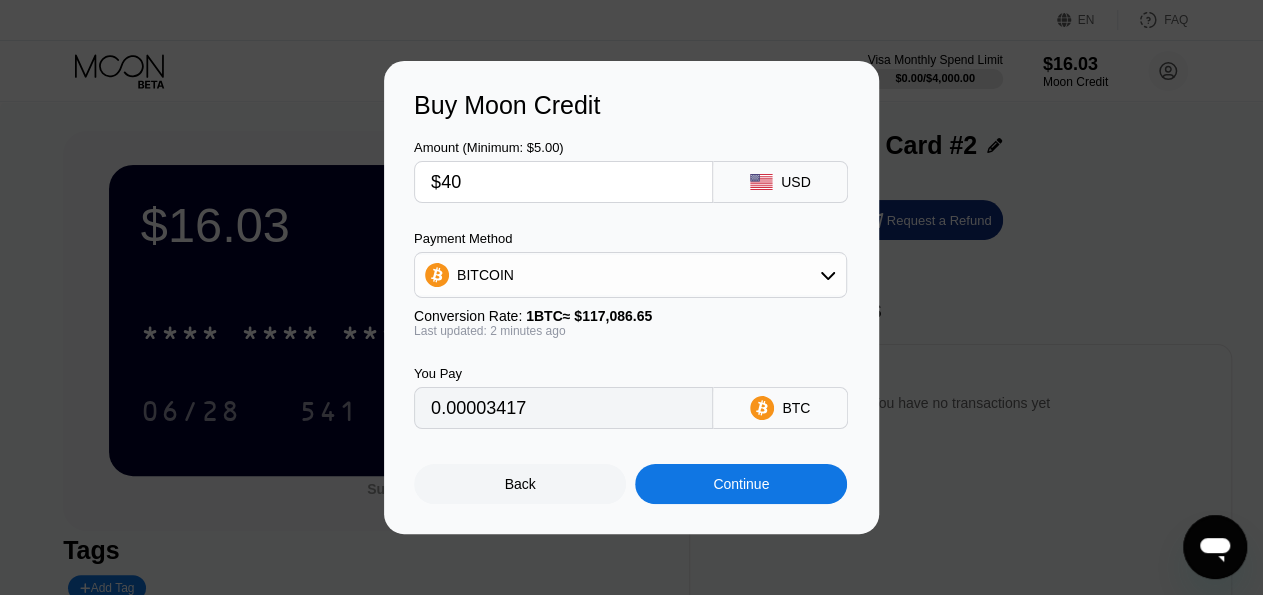 type on "0.00034163" 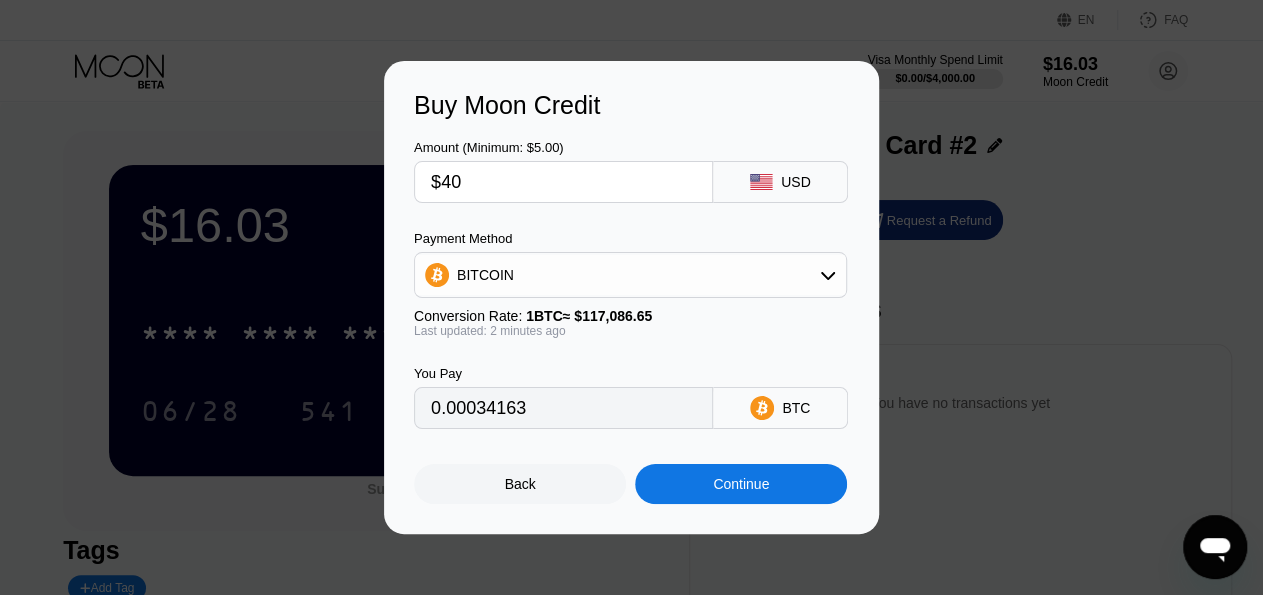 type on "$4" 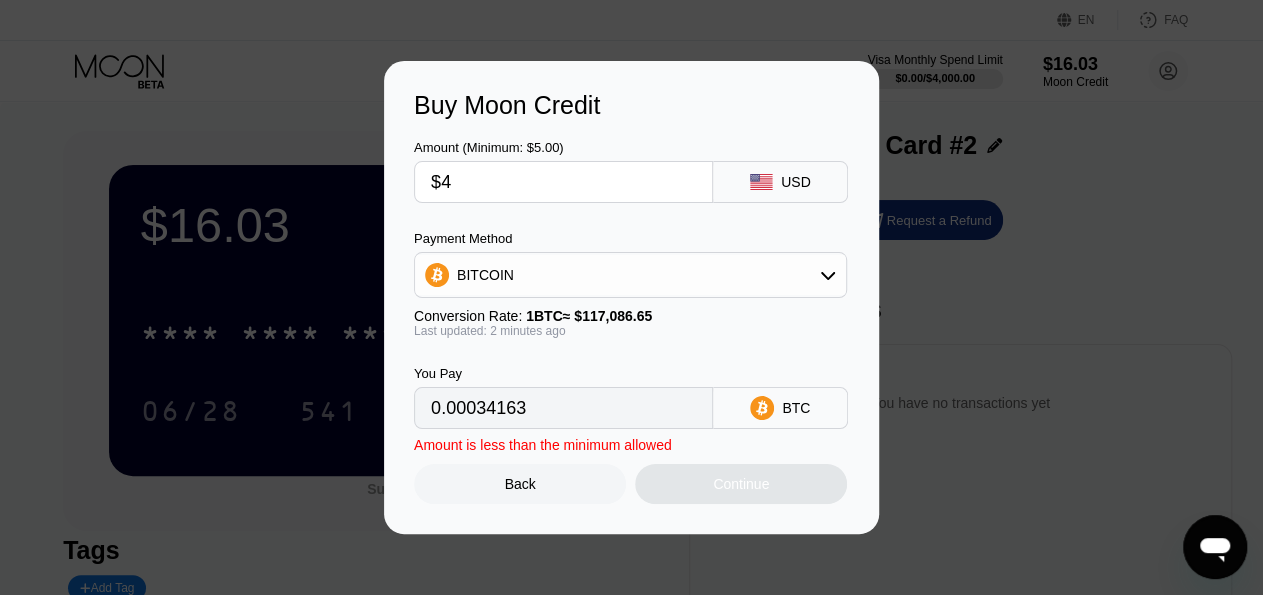type on "0.00003417" 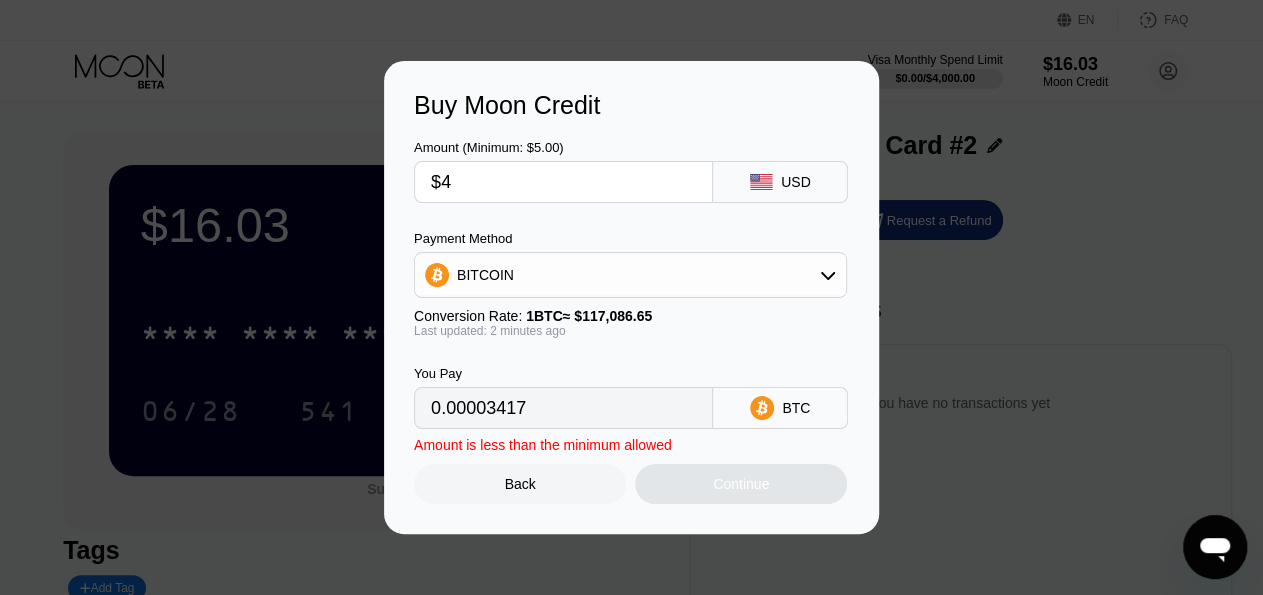 type on "$45" 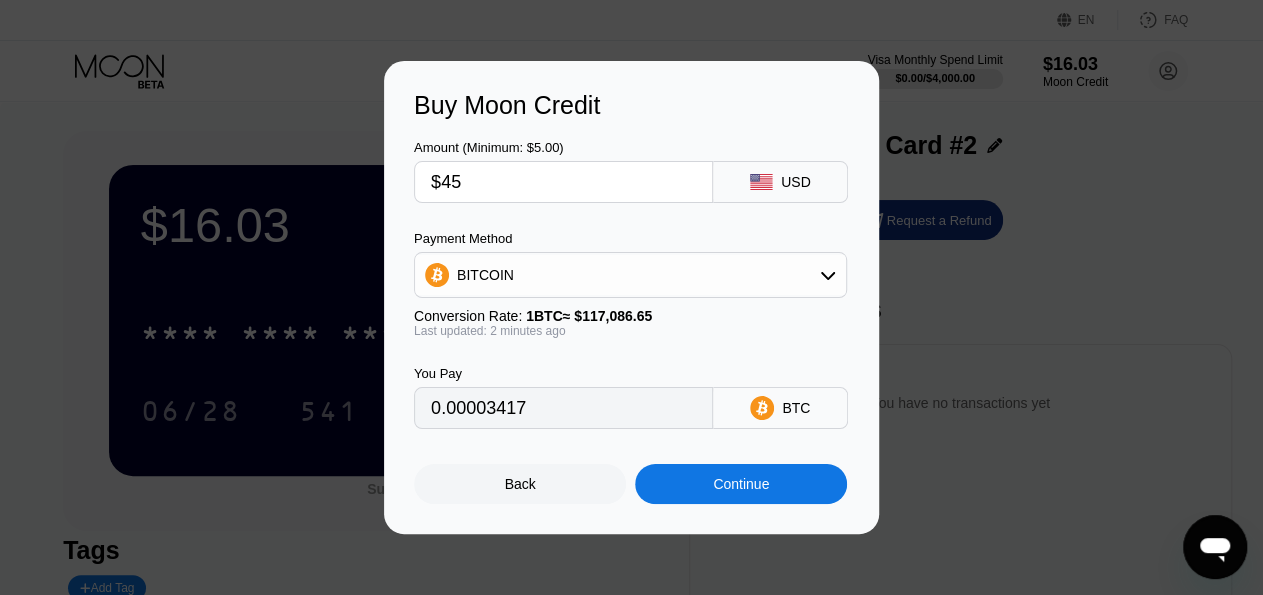type on "0.00038434" 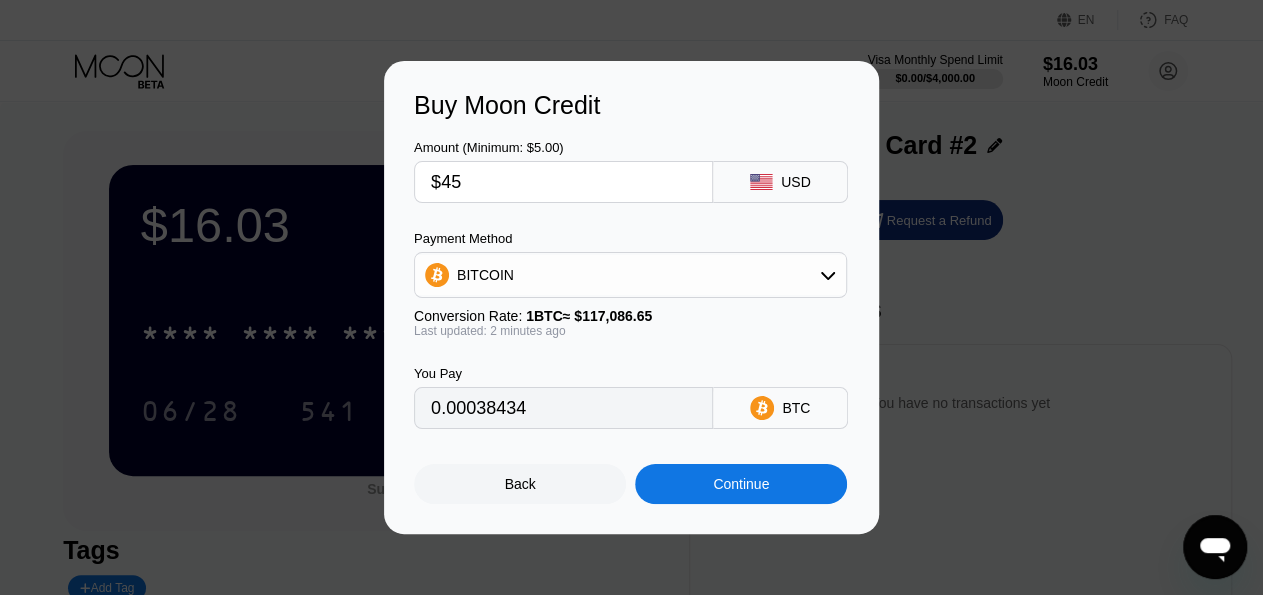 type on "$45" 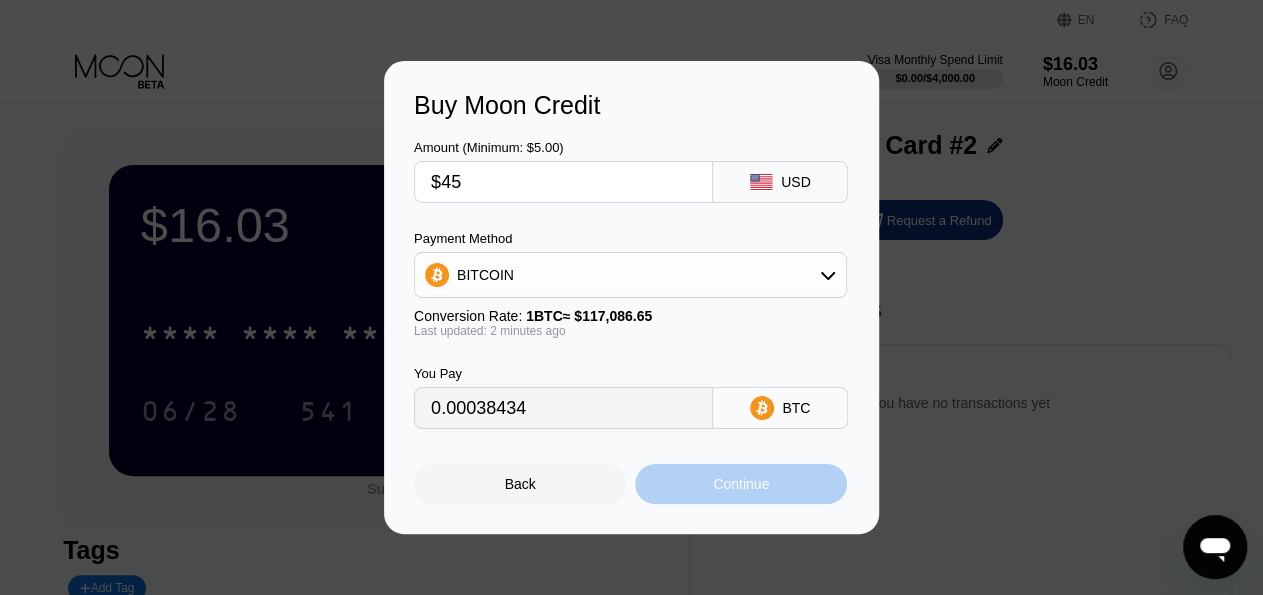 click on "Continue" at bounding box center [741, 484] 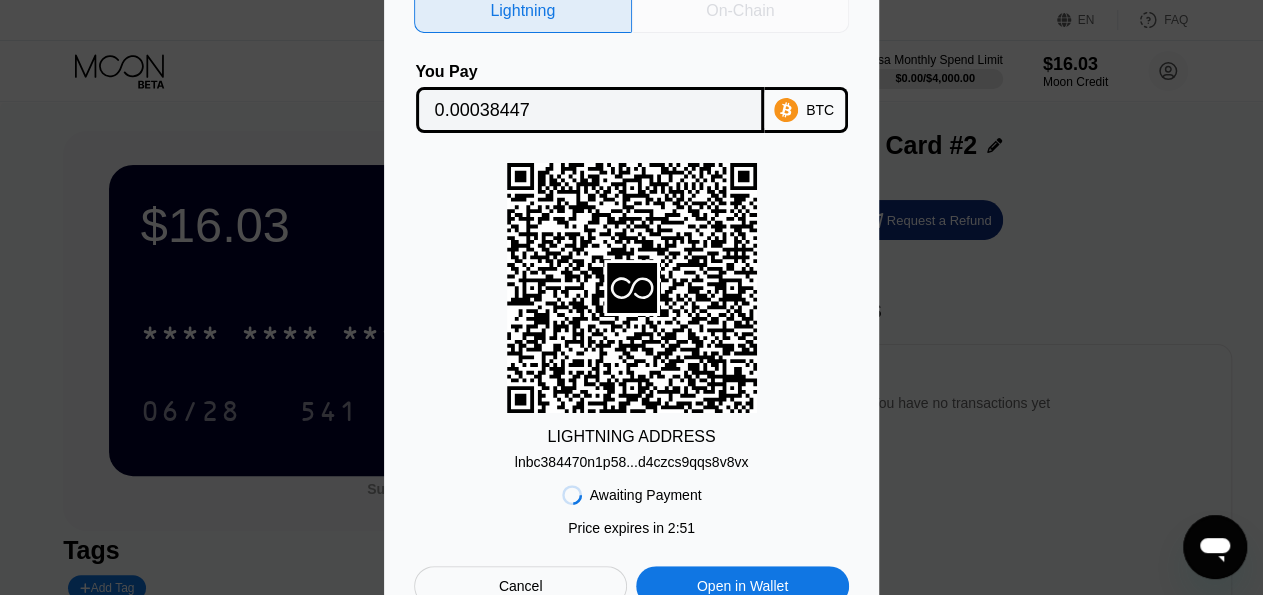 click on "On-Chain" at bounding box center (741, 11) 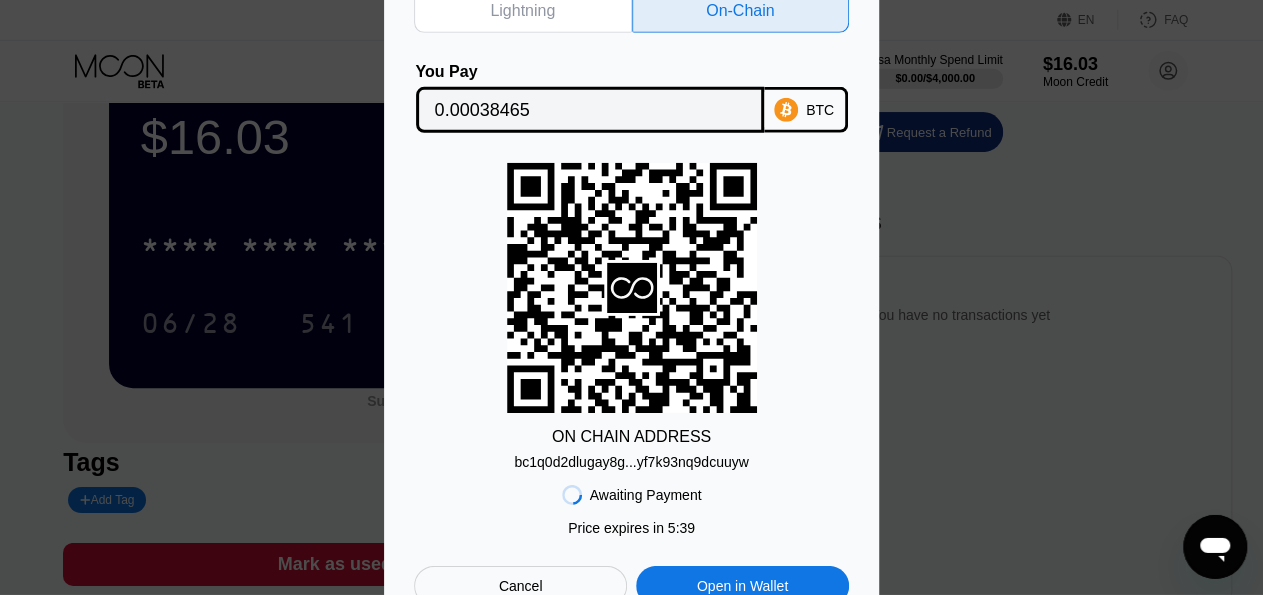 scroll, scrollTop: 0, scrollLeft: 0, axis: both 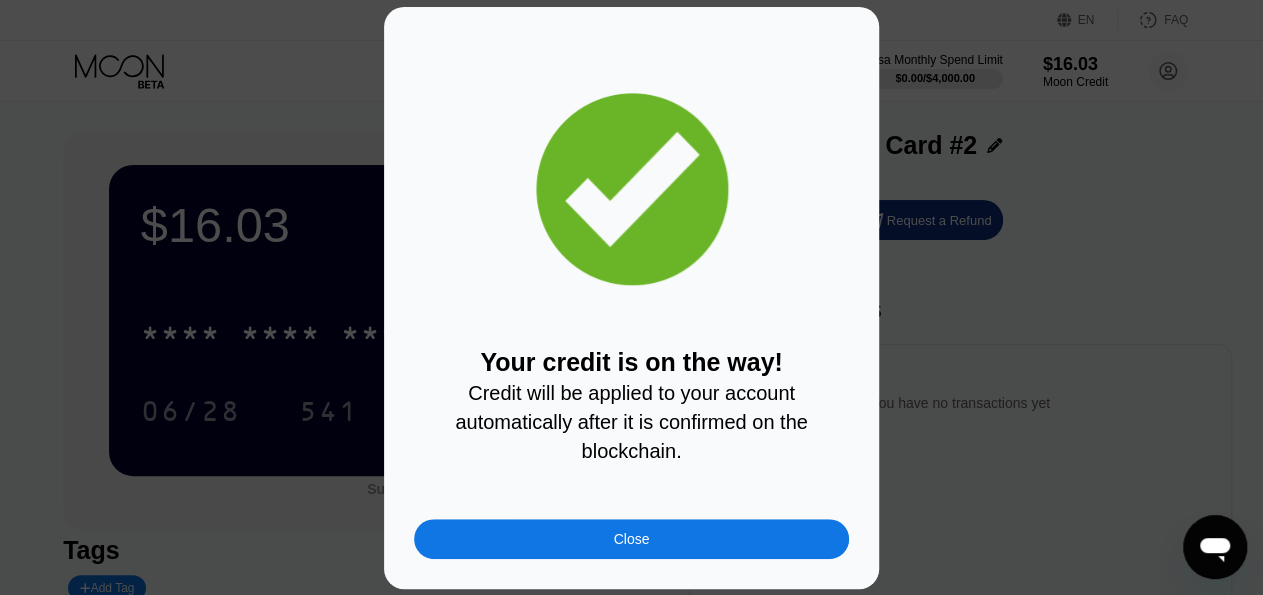 click on "Close" at bounding box center [631, 539] 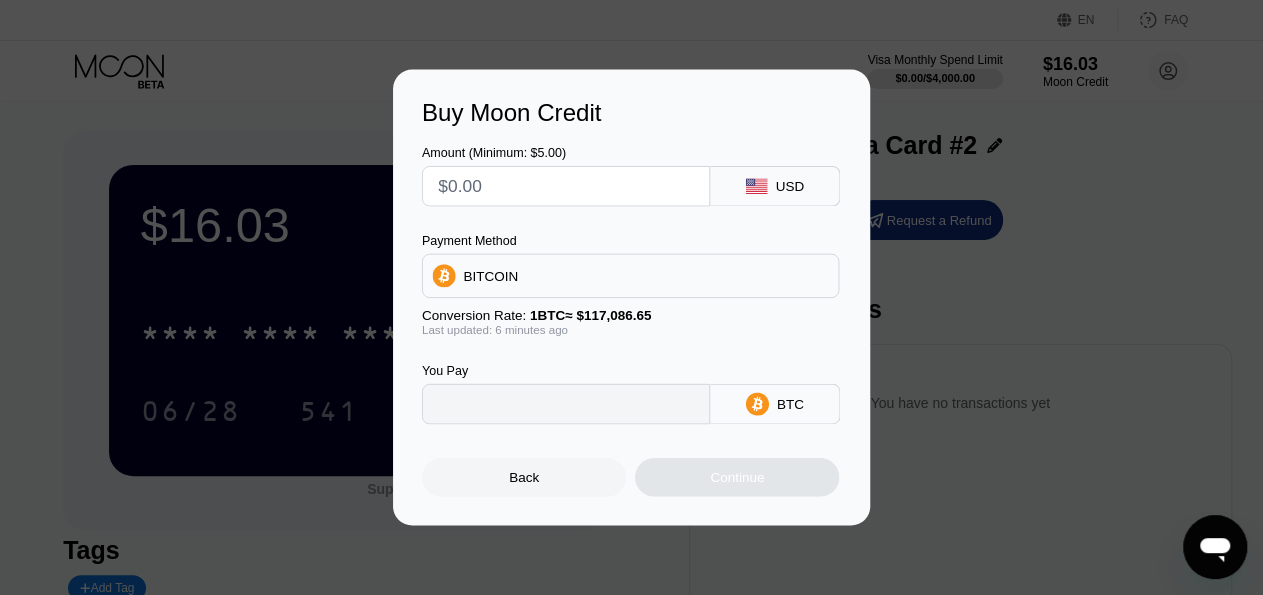type on "0" 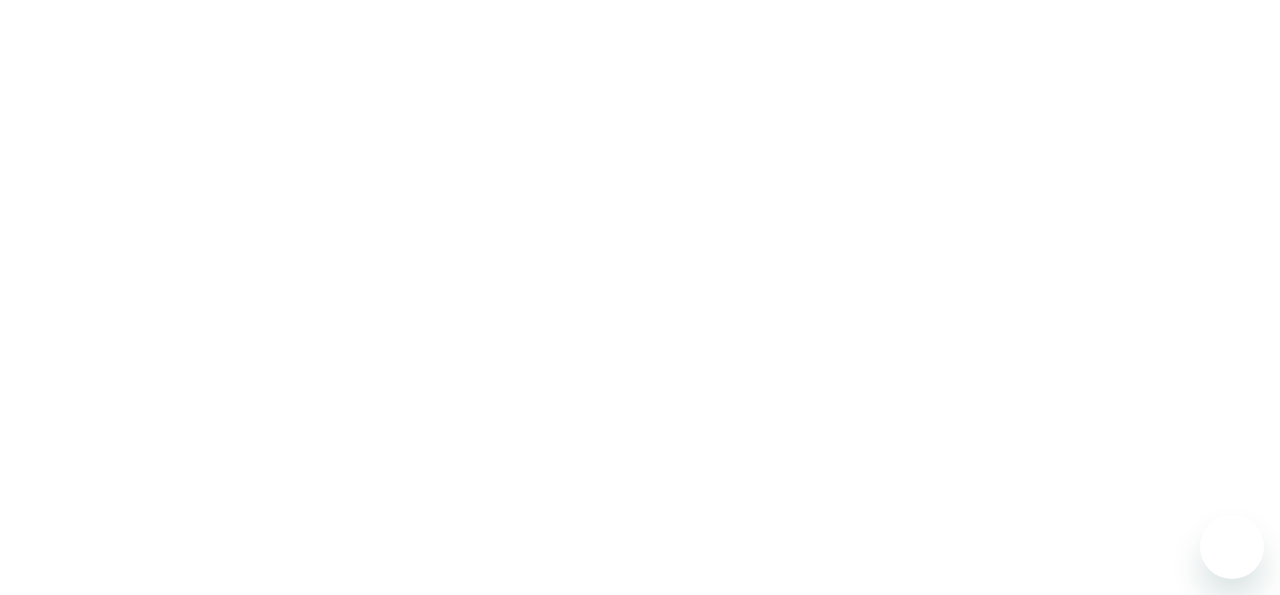scroll, scrollTop: 0, scrollLeft: 0, axis: both 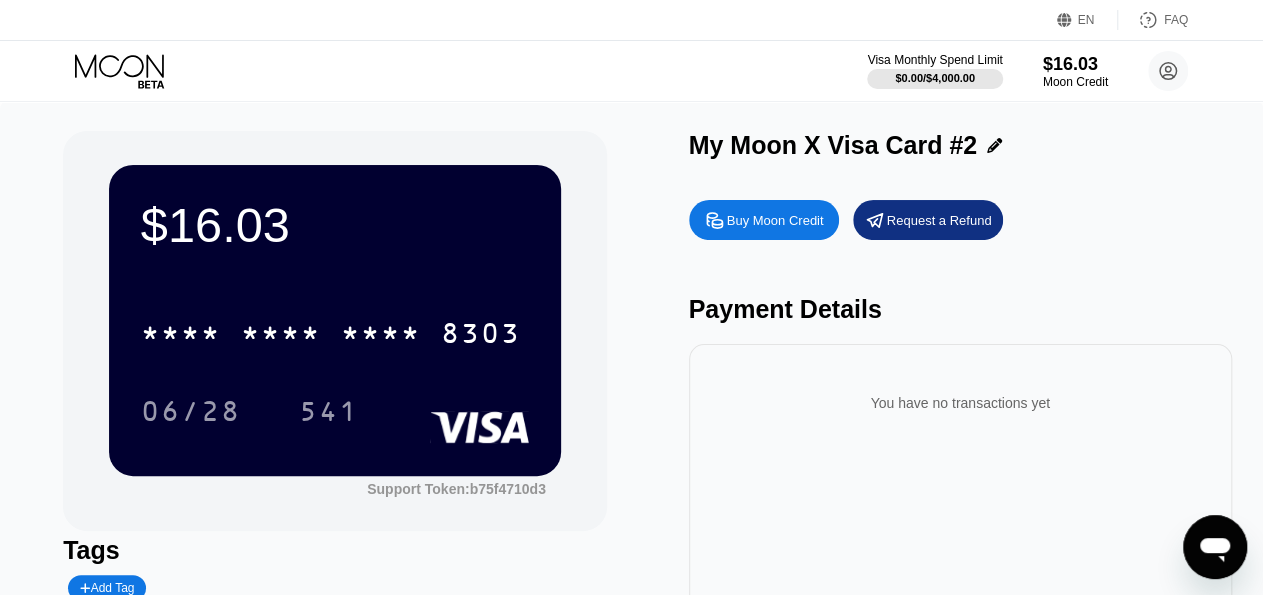 click on "$16.03 * * * * * * * * * * * * 8303 06/28 541 Support Token:  b75f4710d3 Tags  Add Tag Mark as used My Moon X Visa Card #2 Buy Moon Credit Request a Refund Payment Details You have no transactions yet" at bounding box center (631, 422) 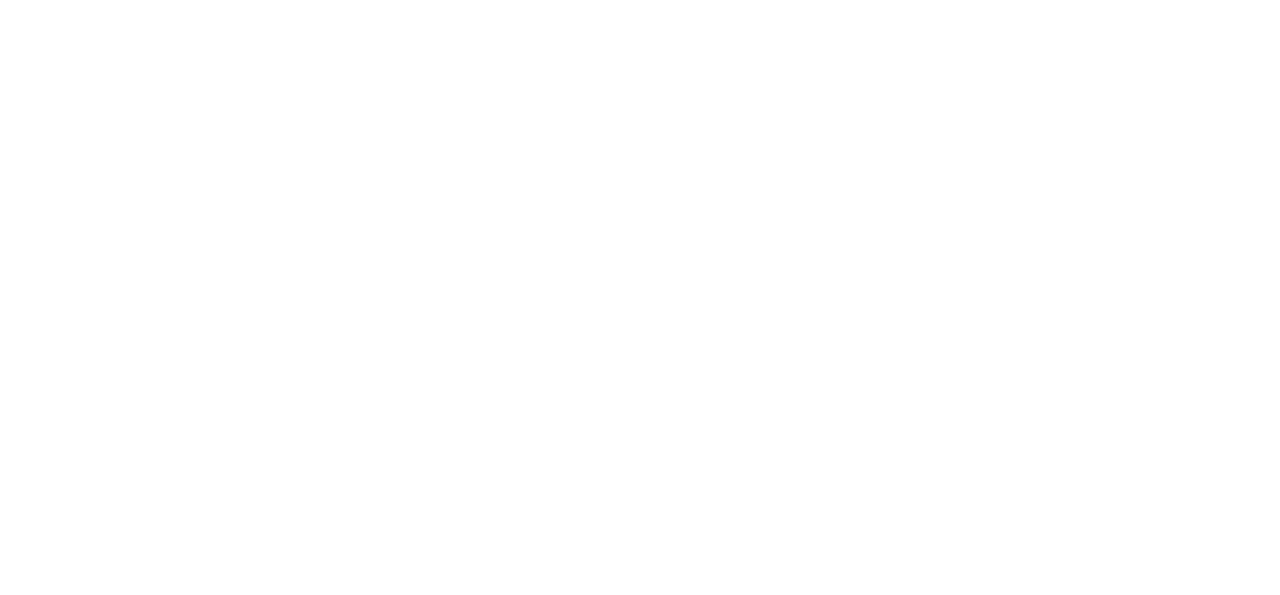 scroll, scrollTop: 0, scrollLeft: 0, axis: both 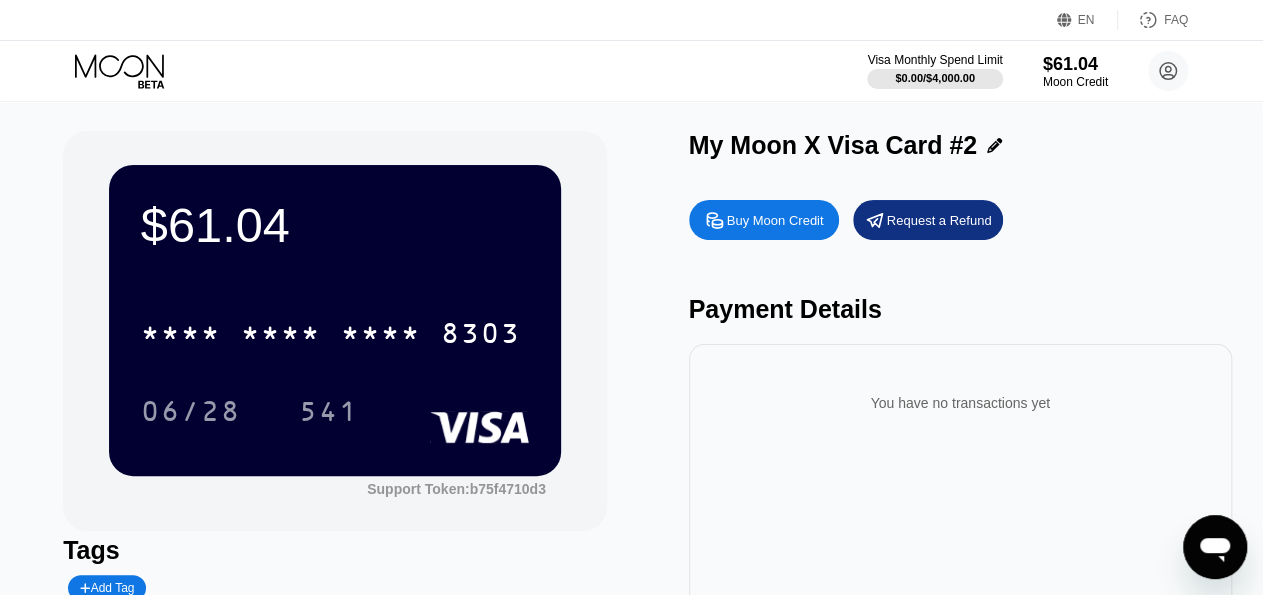 click on "$61.04 * * * * * * * * * * * * 8303 06/28 541 Support Token:  b75f4710d3 Tags  Add Tag Mark as used My Moon X Visa Card #2 Buy Moon Credit Request a Refund Payment Details You have no transactions yet" at bounding box center [631, 422] 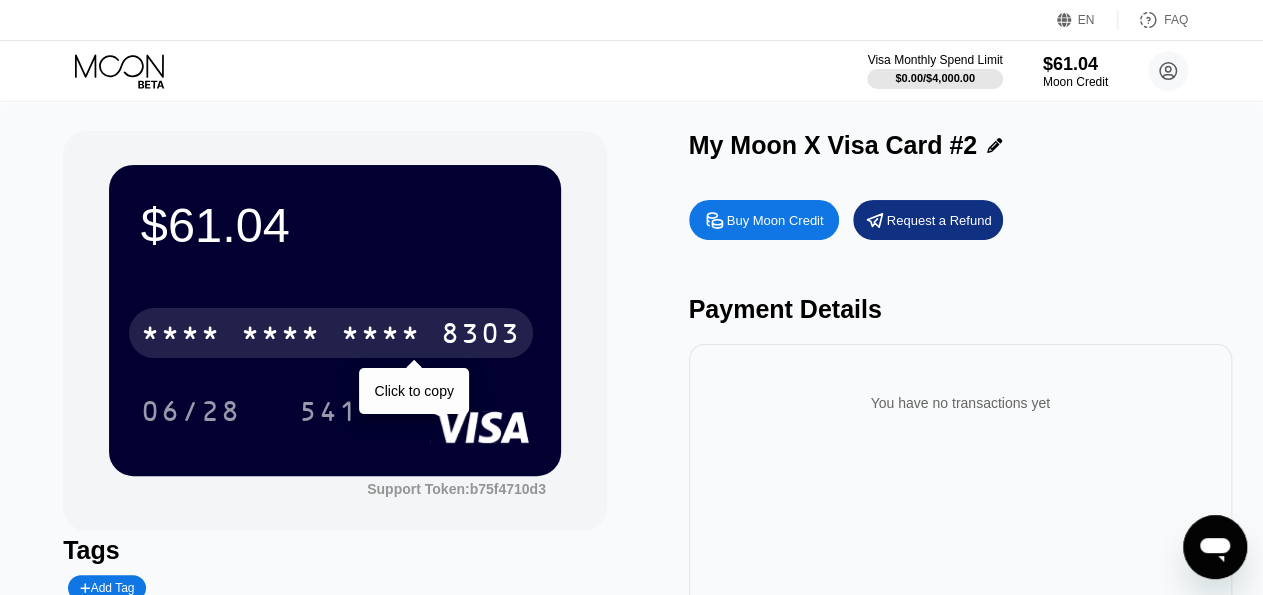 click on "* * * * * * * * * * * * 8303" at bounding box center [331, 333] 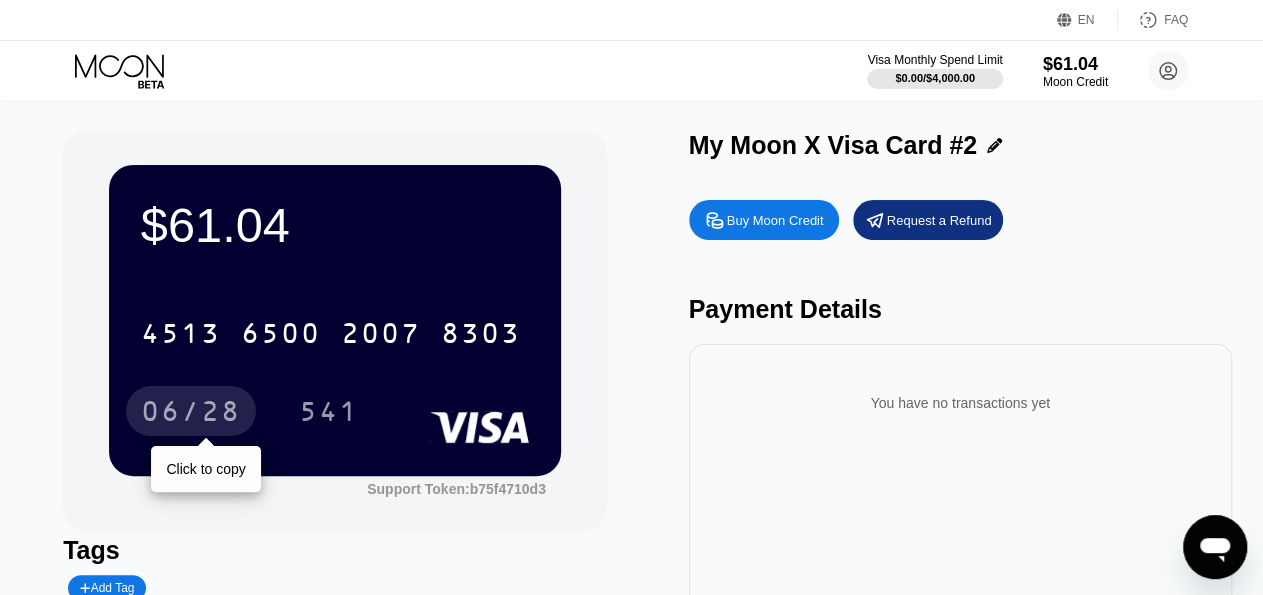 click on "06/28" at bounding box center (191, 414) 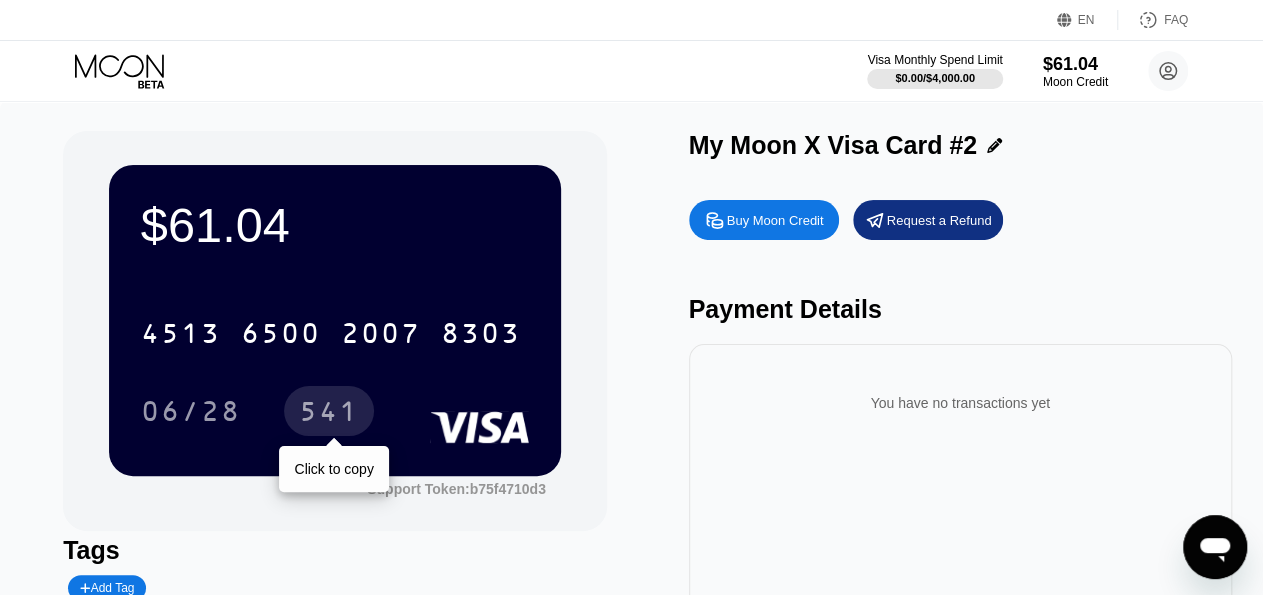 click on "541" at bounding box center [329, 411] 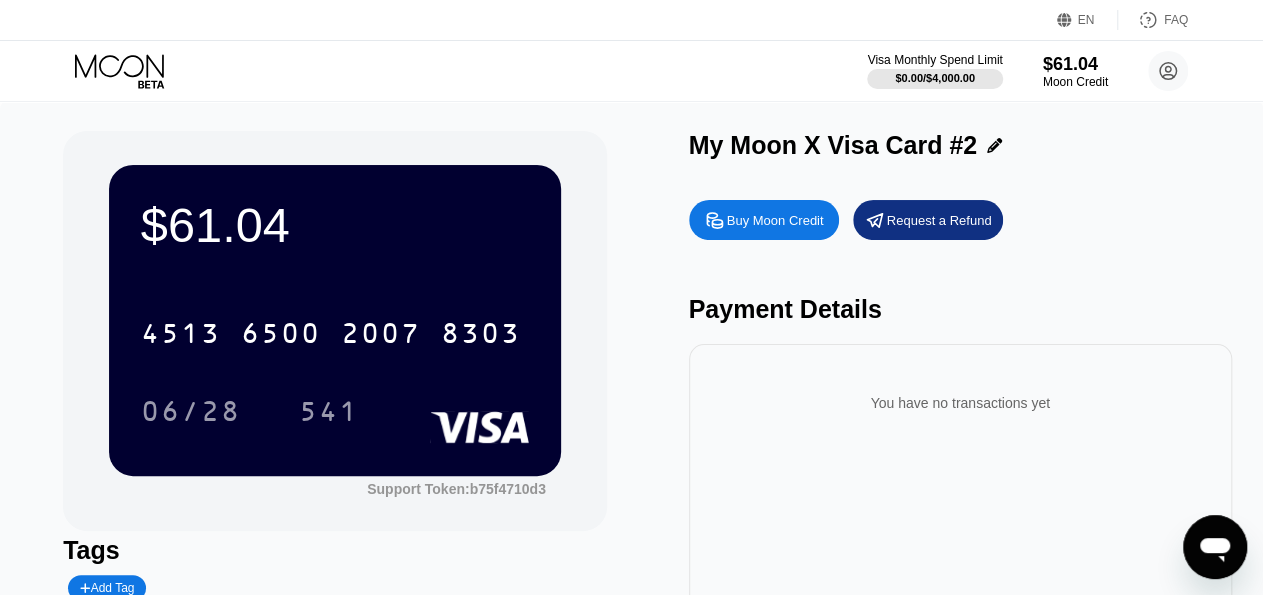 click on "$61.04 4513 6500 2007 8303 06/28 541 Support Token:  b75f4710d3 Tags  Add Tag Mark as used My Moon X Visa Card #2 Buy Moon Credit Request a Refund Payment Details You have no transactions yet" at bounding box center [631, 422] 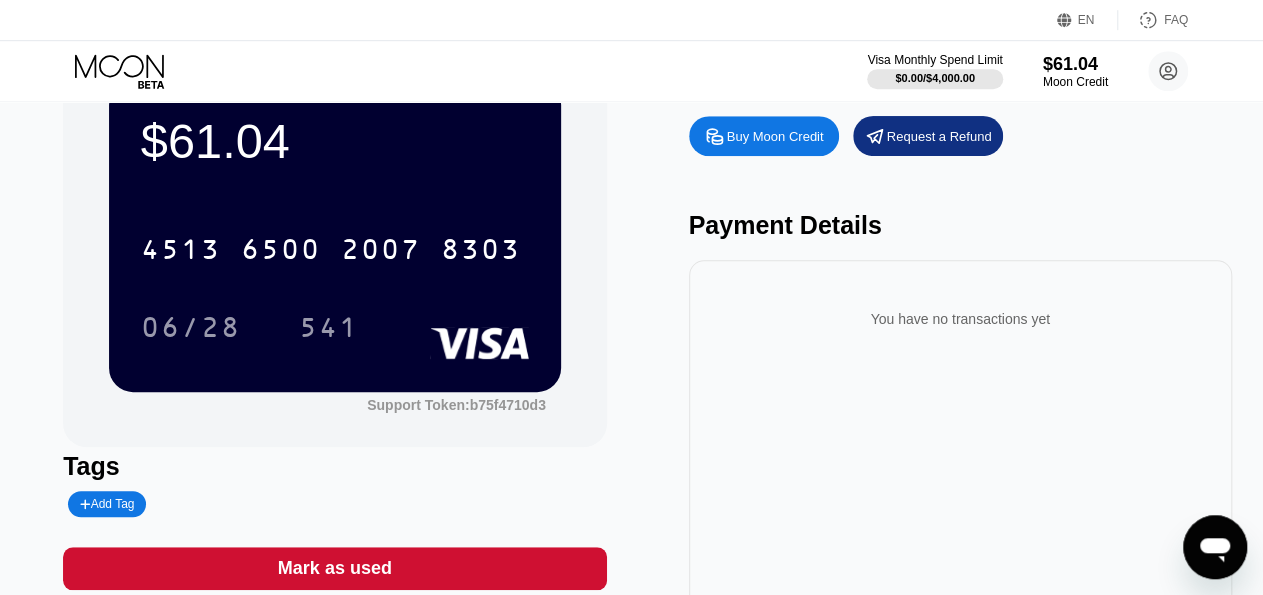 scroll, scrollTop: 104, scrollLeft: 0, axis: vertical 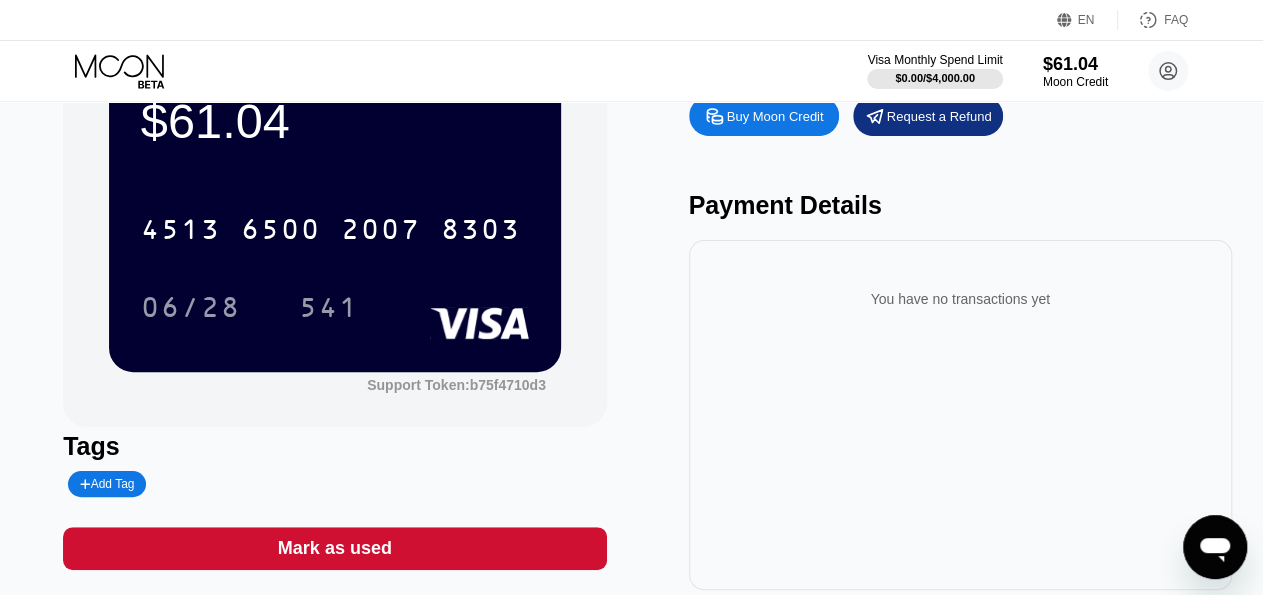 click on "Visa Monthly Spend Limit $0.00 / $4,000.00 $61.04 Moon Credit donatorbertt@gmail.com  Home Settings Support Careers About Us Log out Privacy policy Terms" at bounding box center (631, 71) 